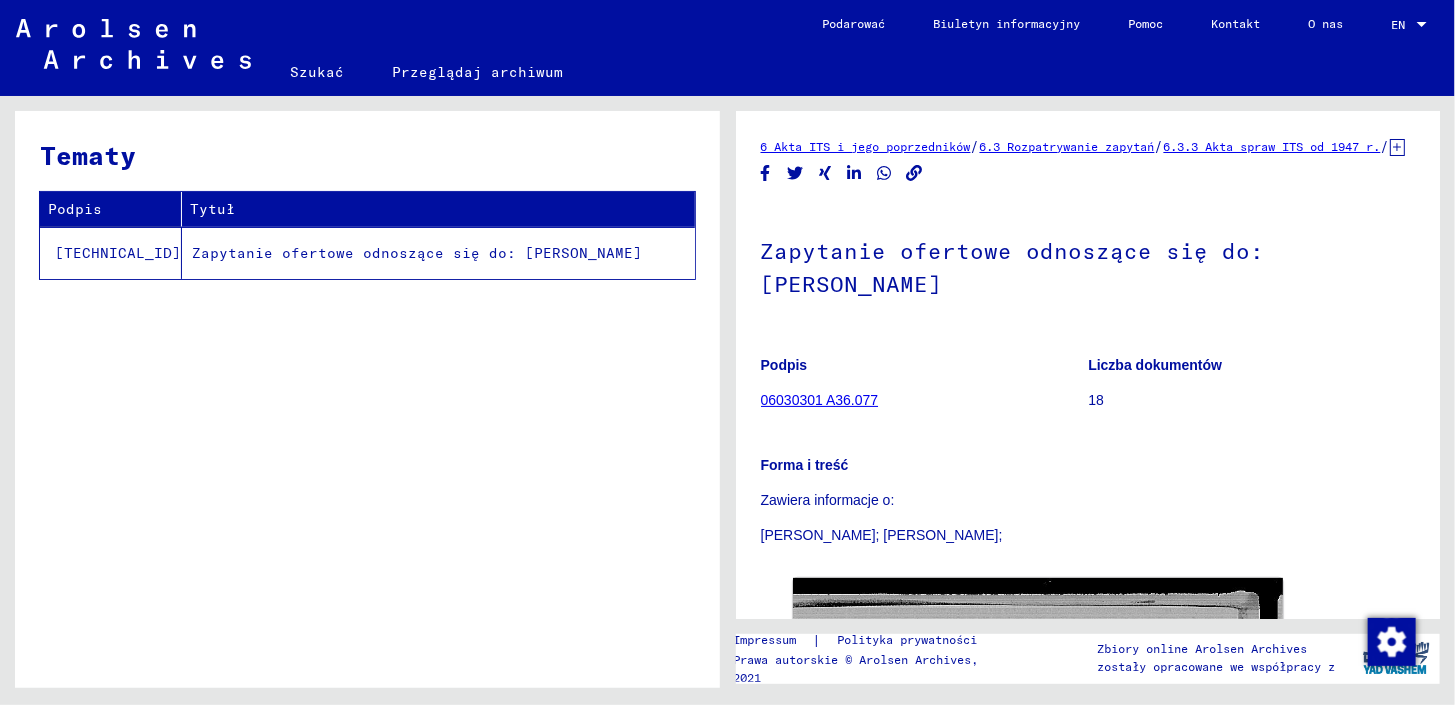 scroll, scrollTop: 0, scrollLeft: 0, axis: both 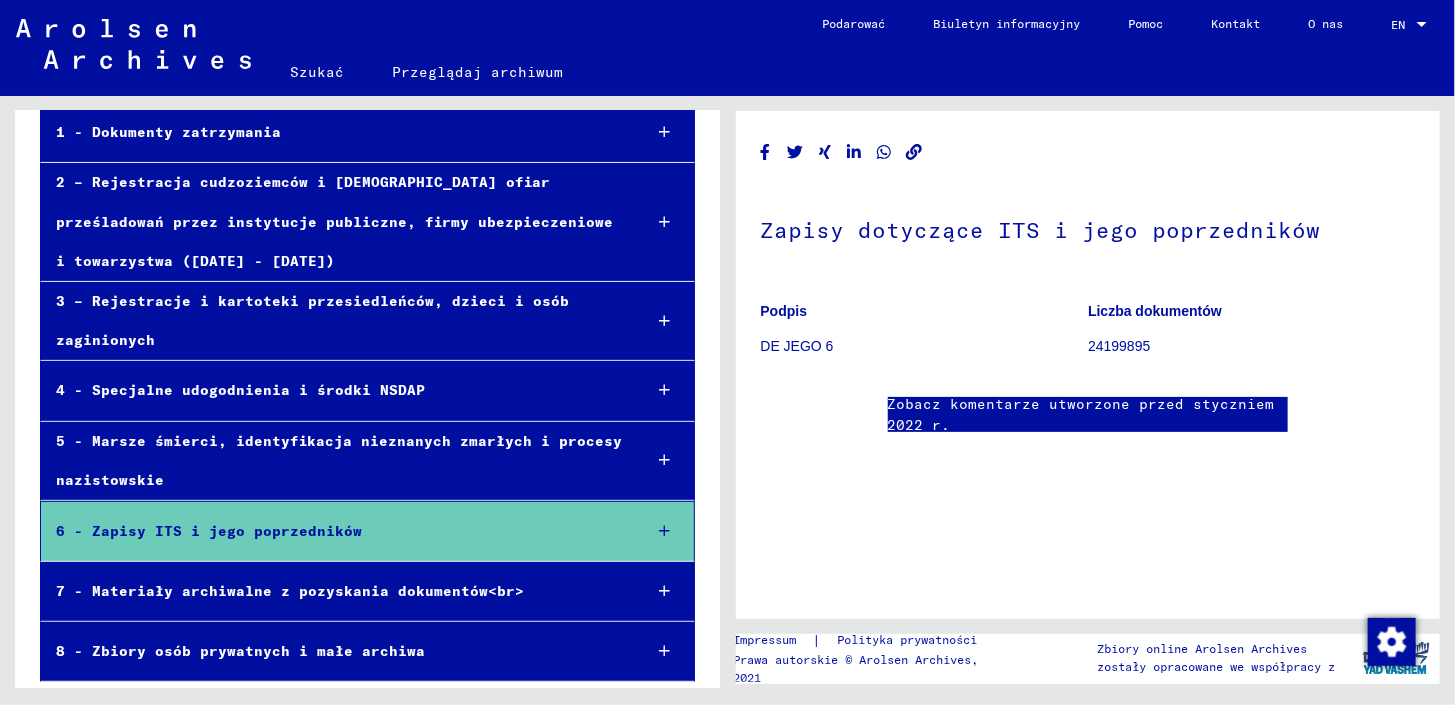 click on "2 – Rejestracja cudzoziemców i [DEMOGRAPHIC_DATA] ofiar prześladowań przez instytucje publiczne, firmy ubezpieczeniowe i towarzystwa ([DATE] - [DATE])" at bounding box center [333, 222] 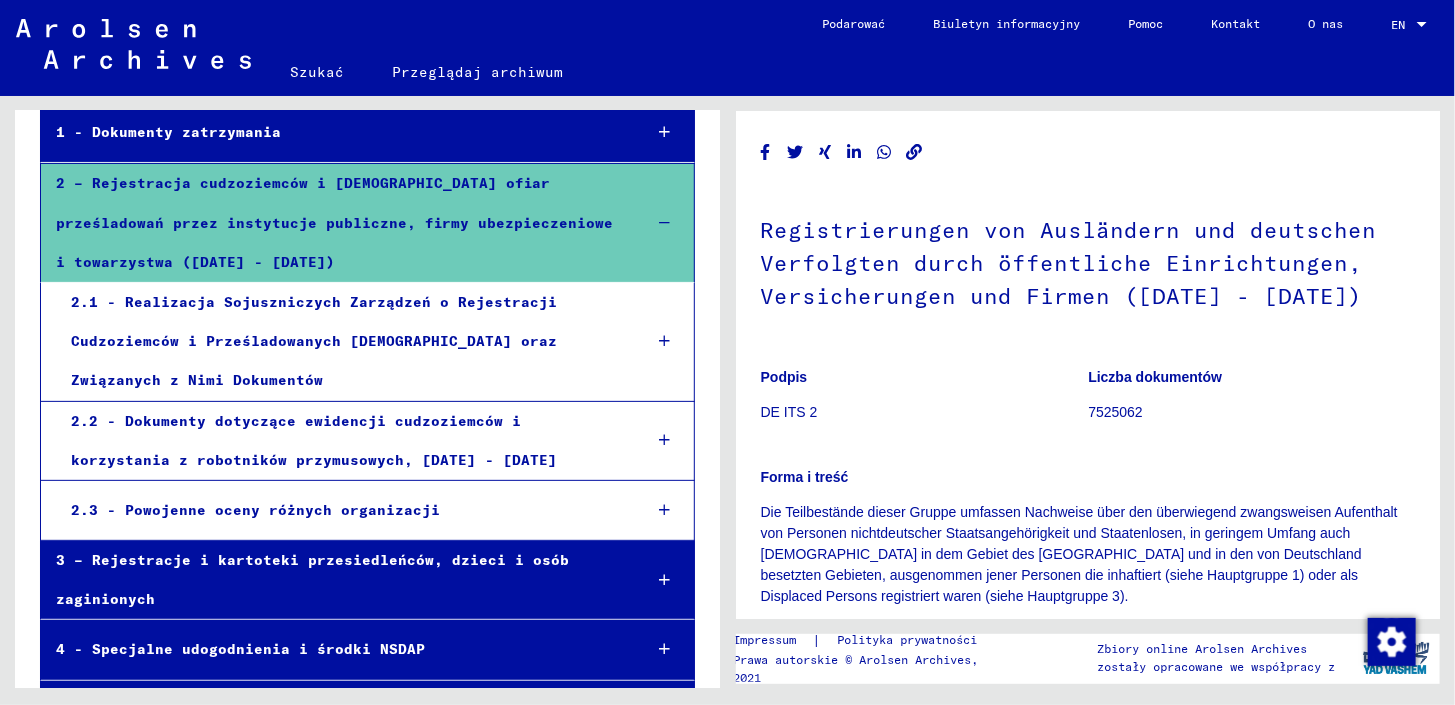 scroll, scrollTop: 0, scrollLeft: 0, axis: both 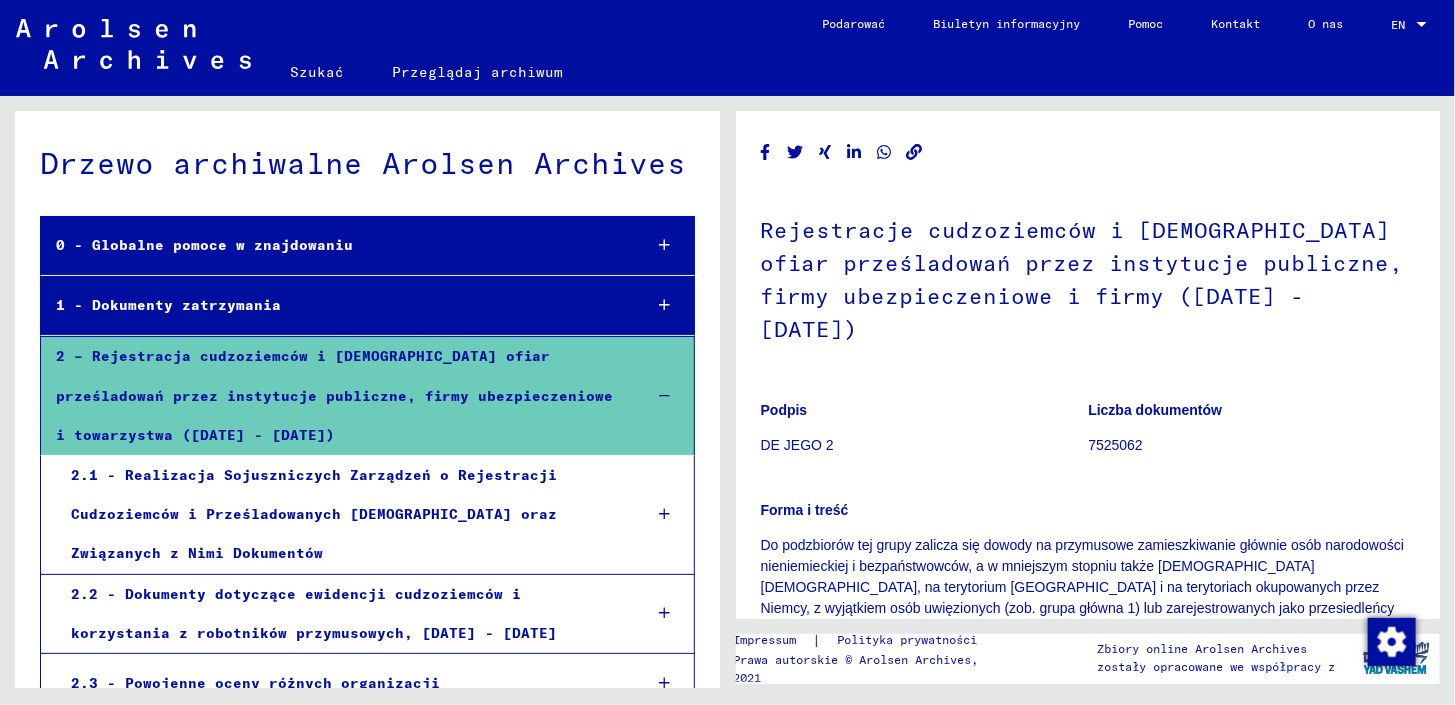 click on "1 - Dokumenty zatrzymania" at bounding box center (333, 305) 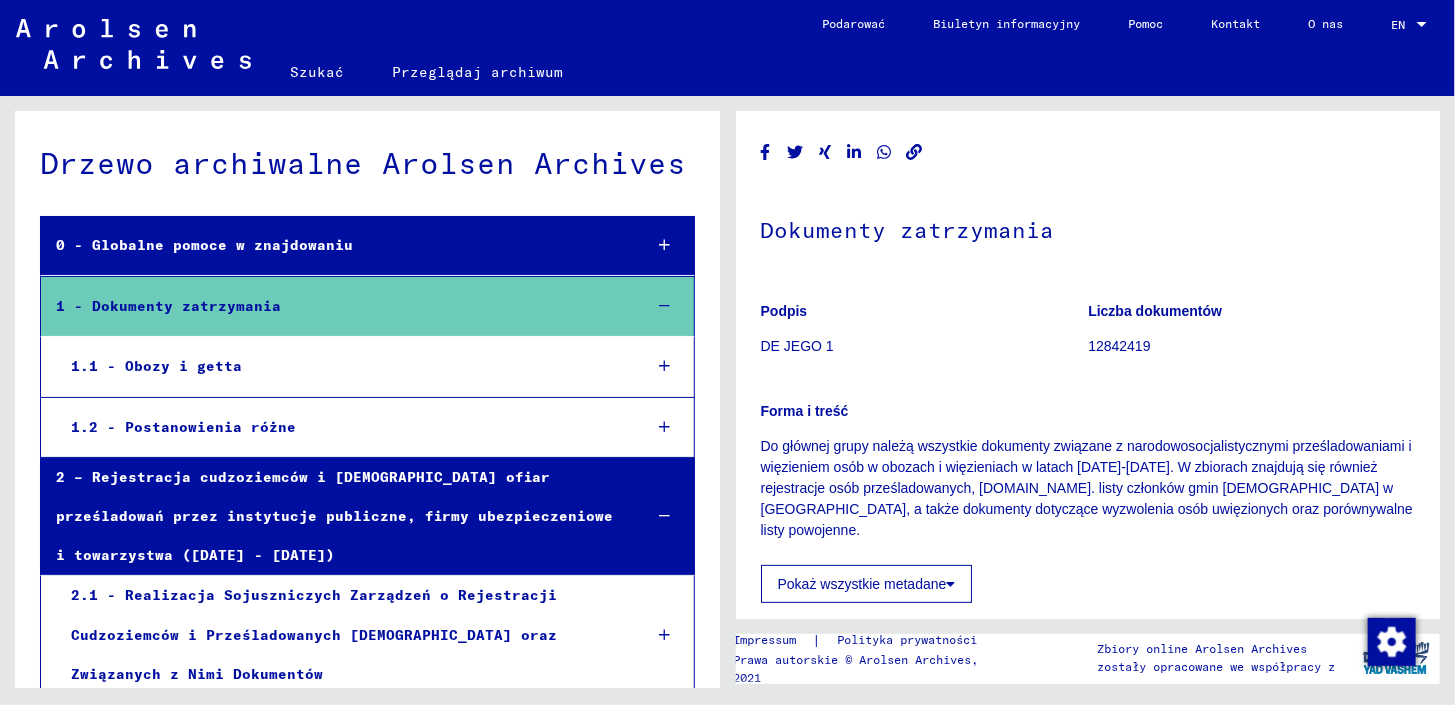 click on "1.1 - Obozy i getta" at bounding box center (341, 366) 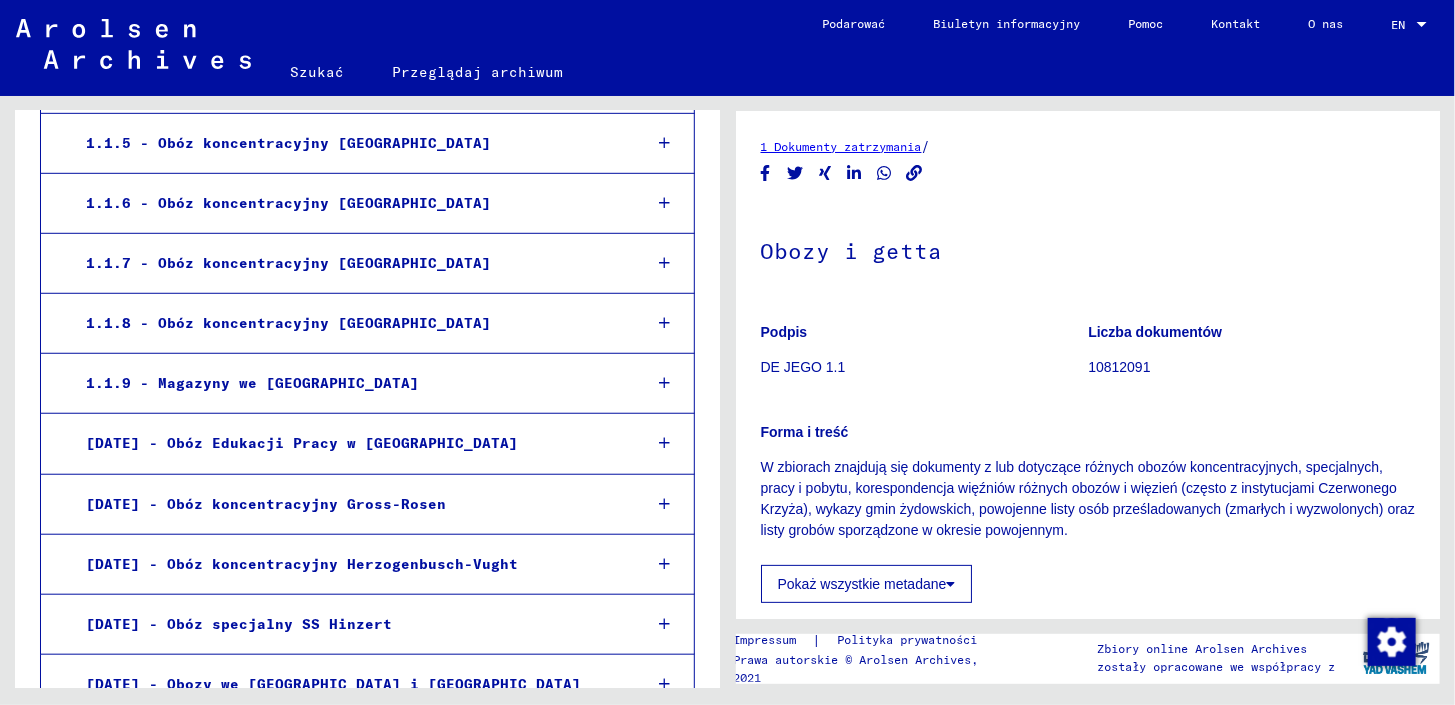 scroll, scrollTop: 600, scrollLeft: 0, axis: vertical 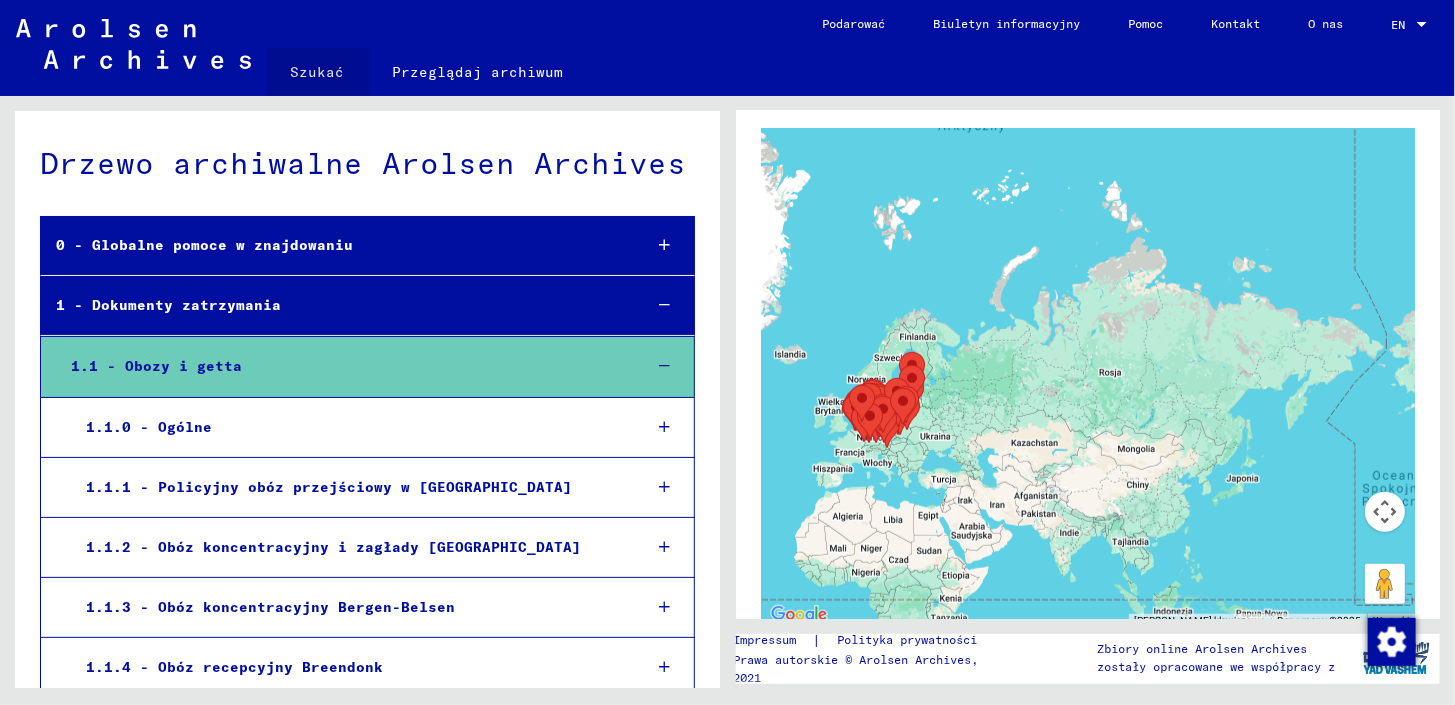 click on "Szukać" 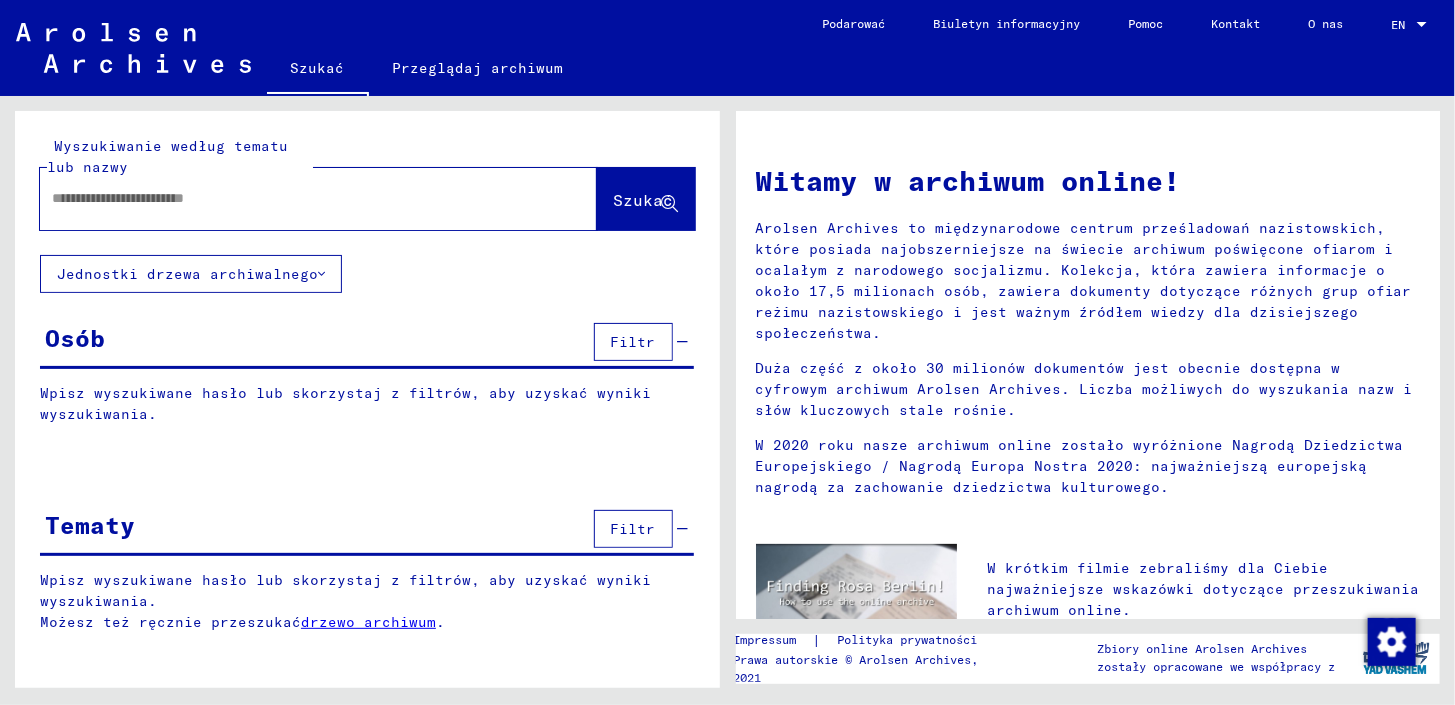 click on "Filtr" at bounding box center [633, 342] 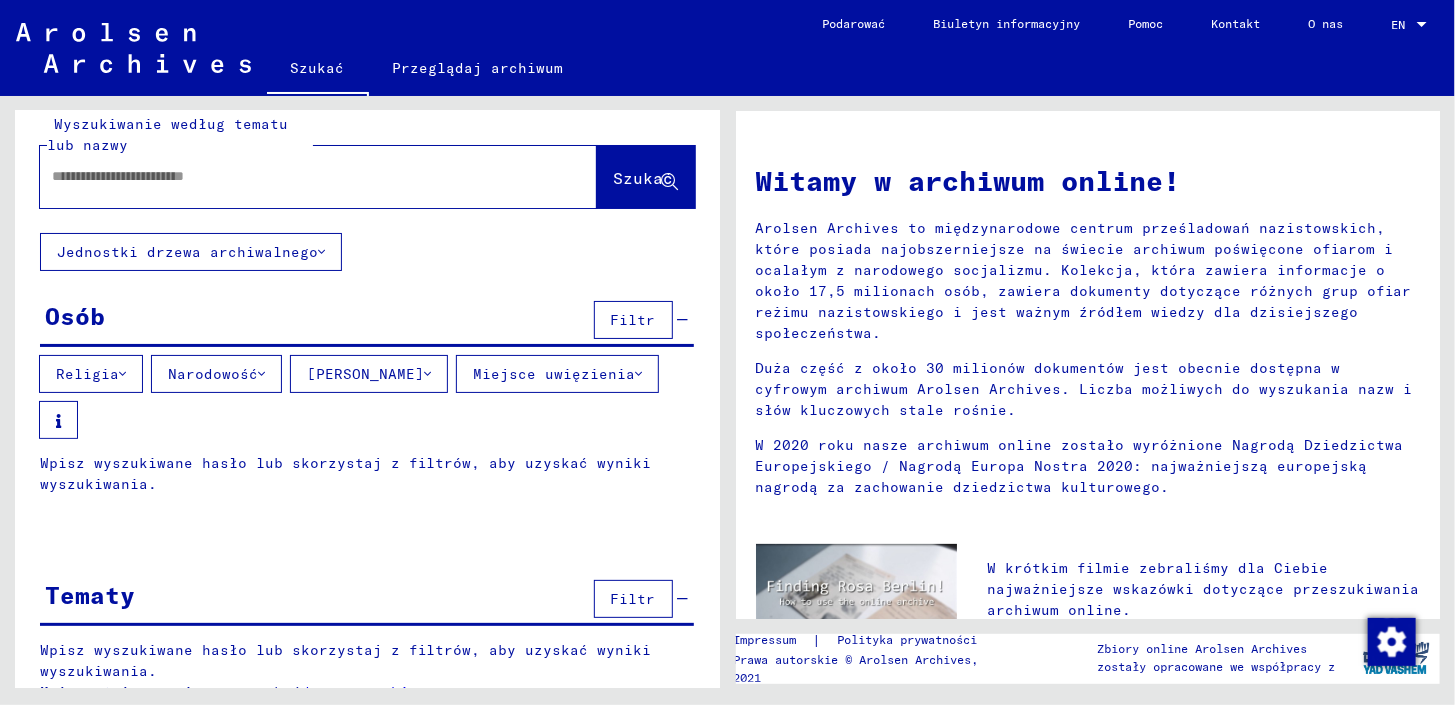 scroll, scrollTop: 0, scrollLeft: 0, axis: both 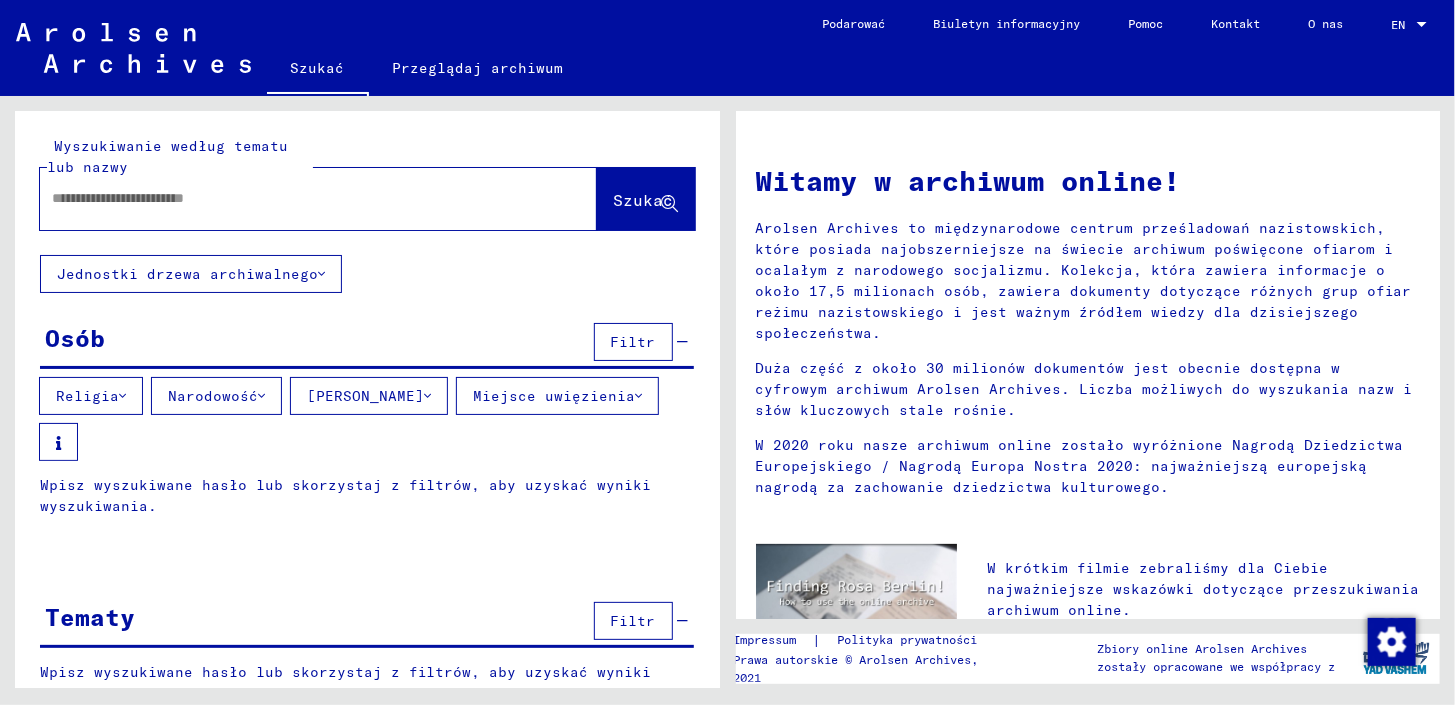click at bounding box center (294, 198) 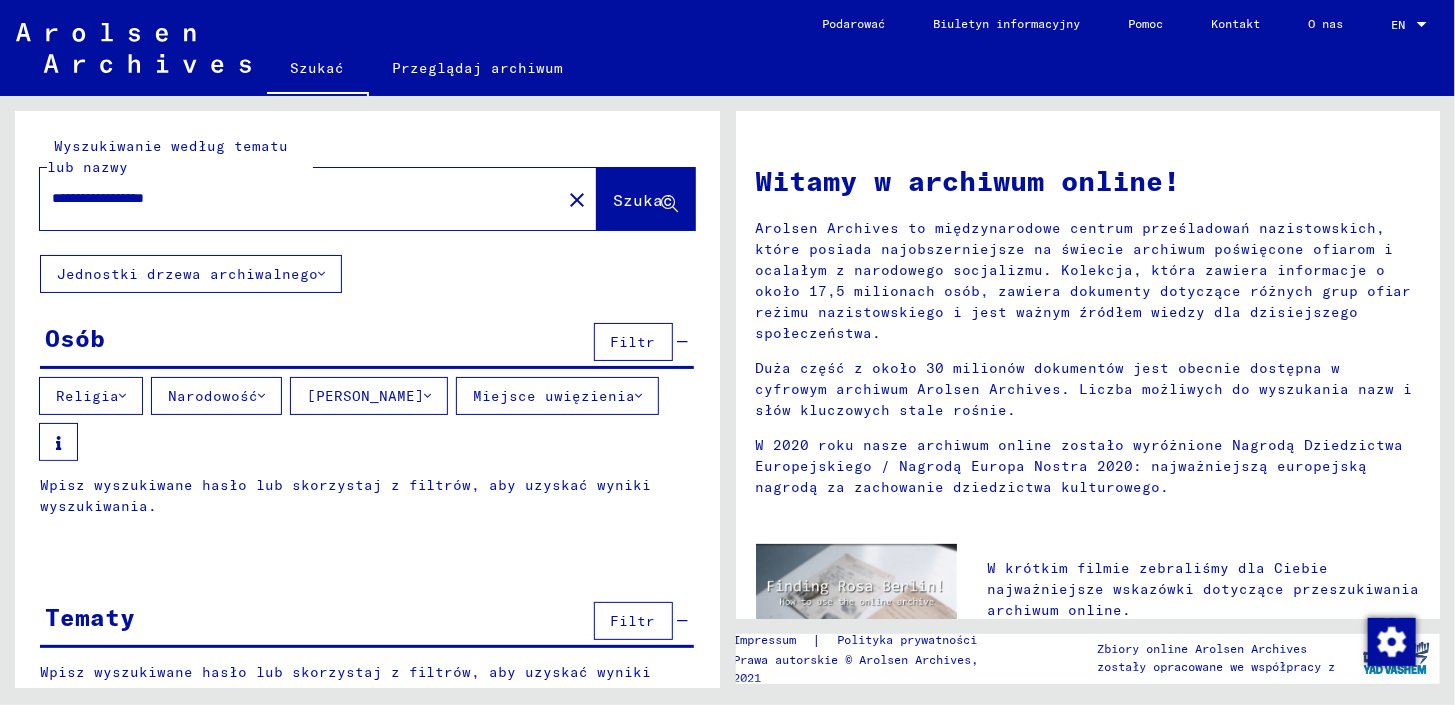 click on "**********" at bounding box center [294, 198] 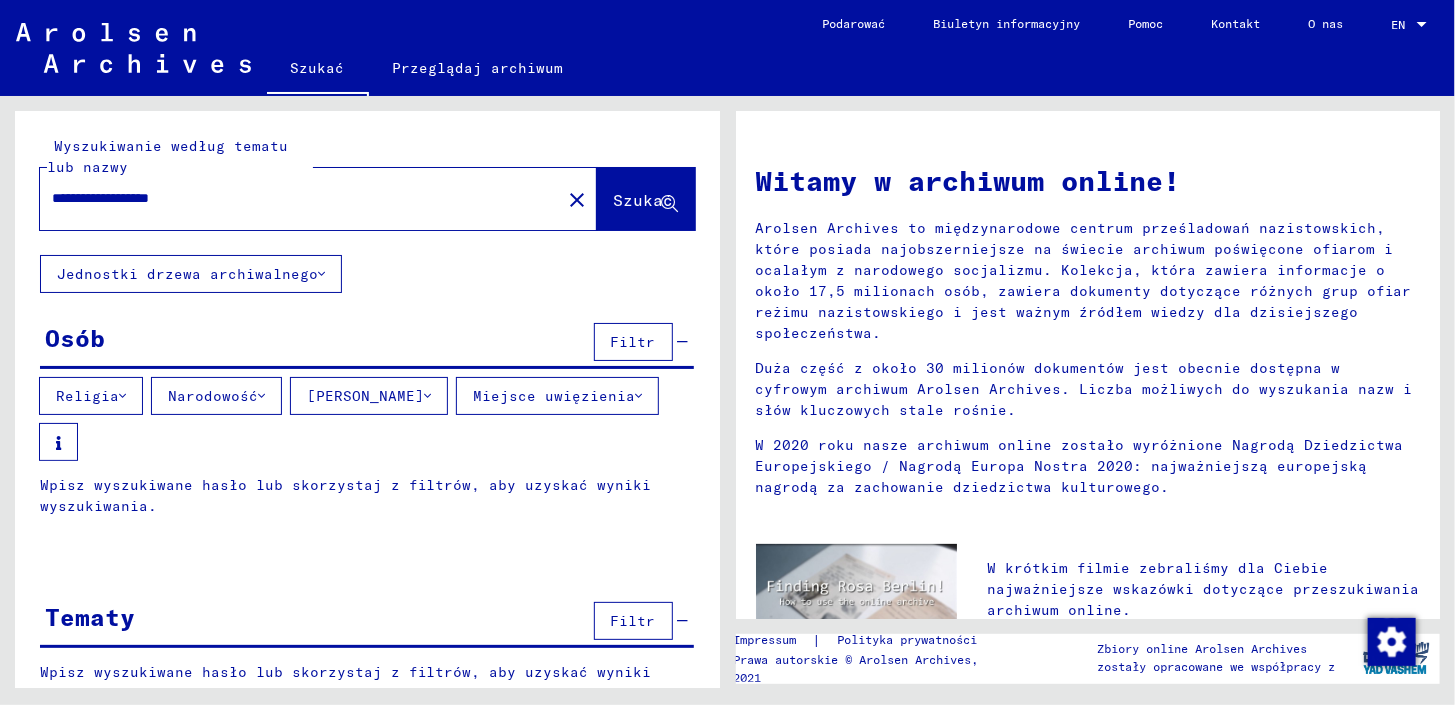 type on "**********" 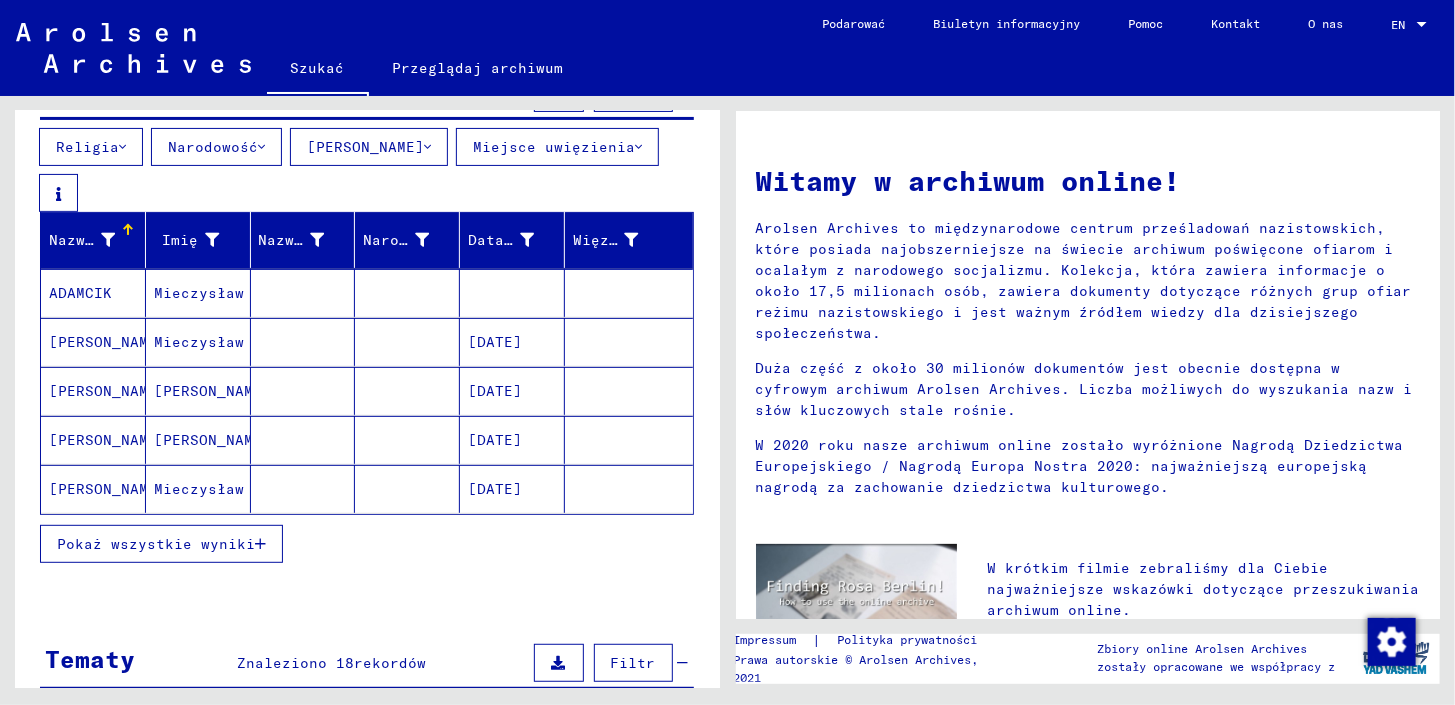 scroll, scrollTop: 300, scrollLeft: 0, axis: vertical 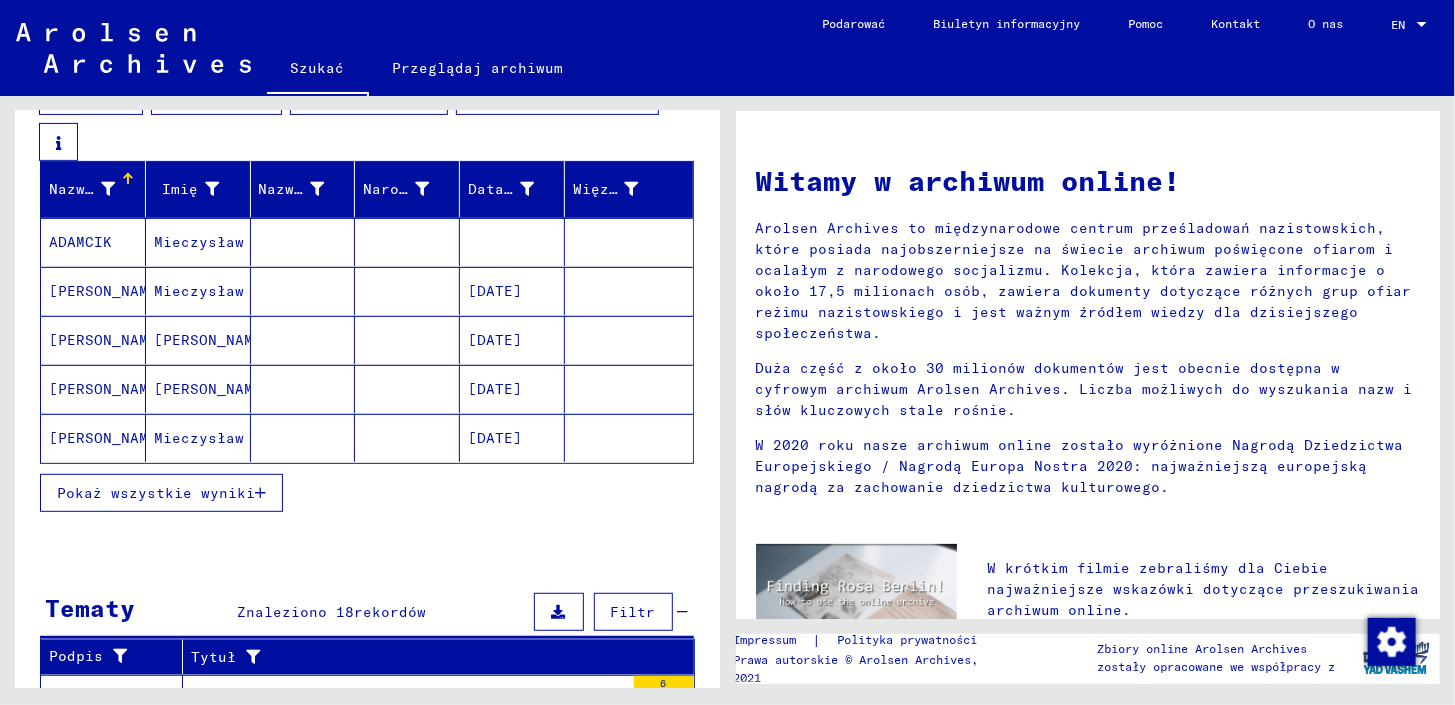 click on "Pokaż wszystkie wyniki" at bounding box center [156, 493] 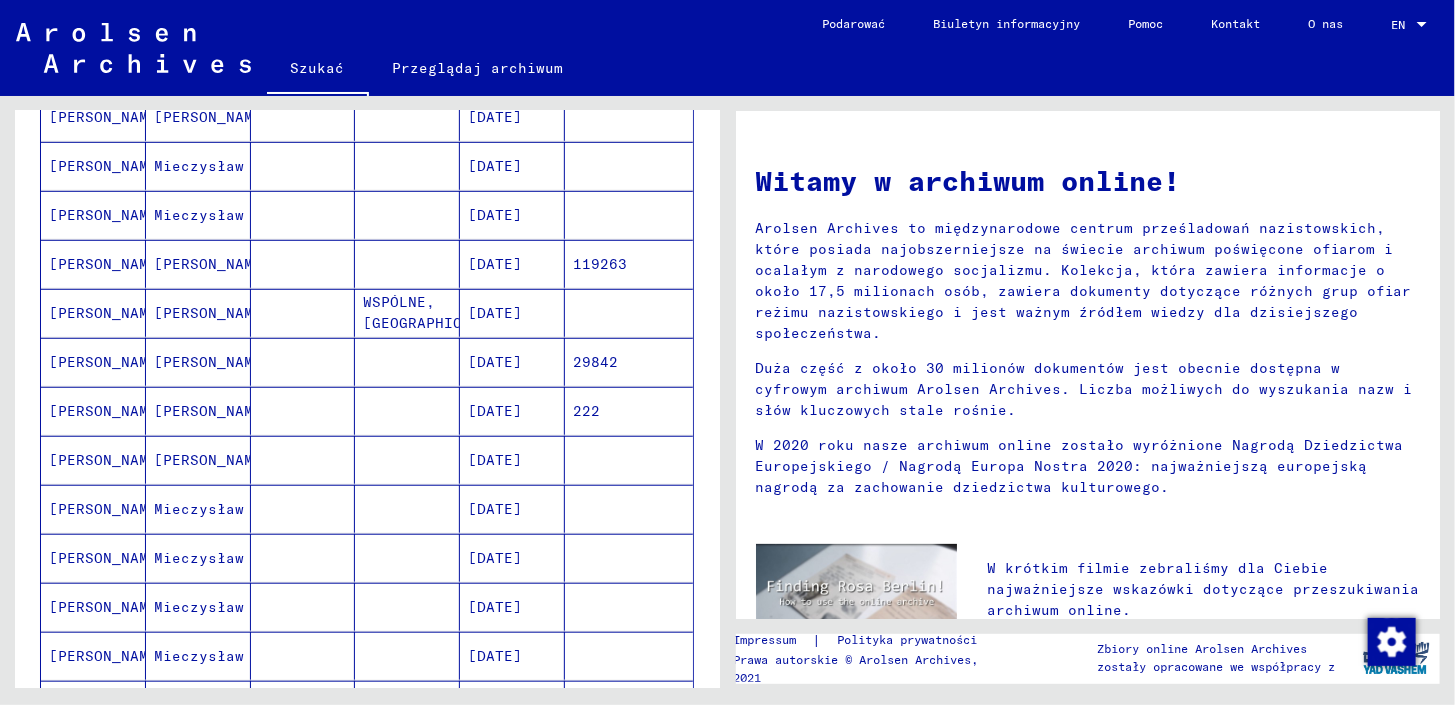 scroll, scrollTop: 600, scrollLeft: 0, axis: vertical 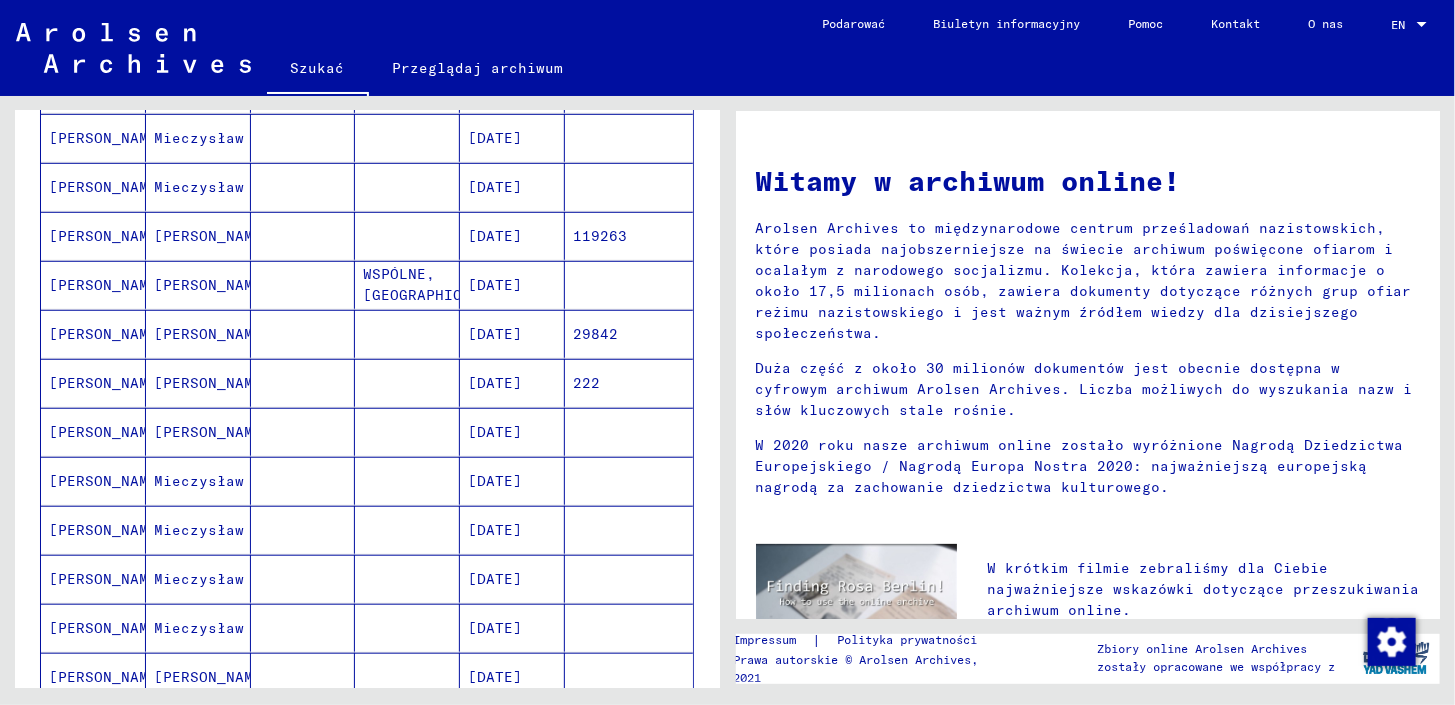 click on "[DATE]" at bounding box center [512, 628] 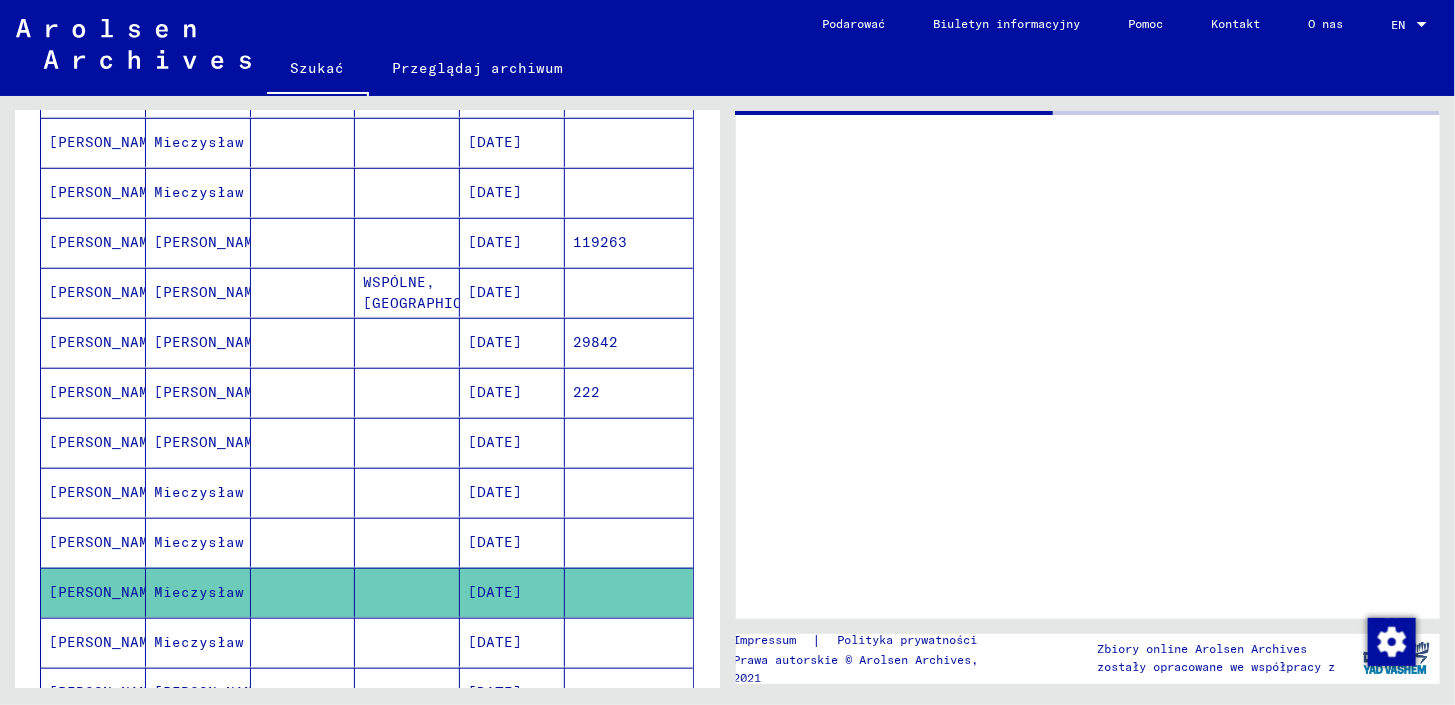 scroll, scrollTop: 602, scrollLeft: 0, axis: vertical 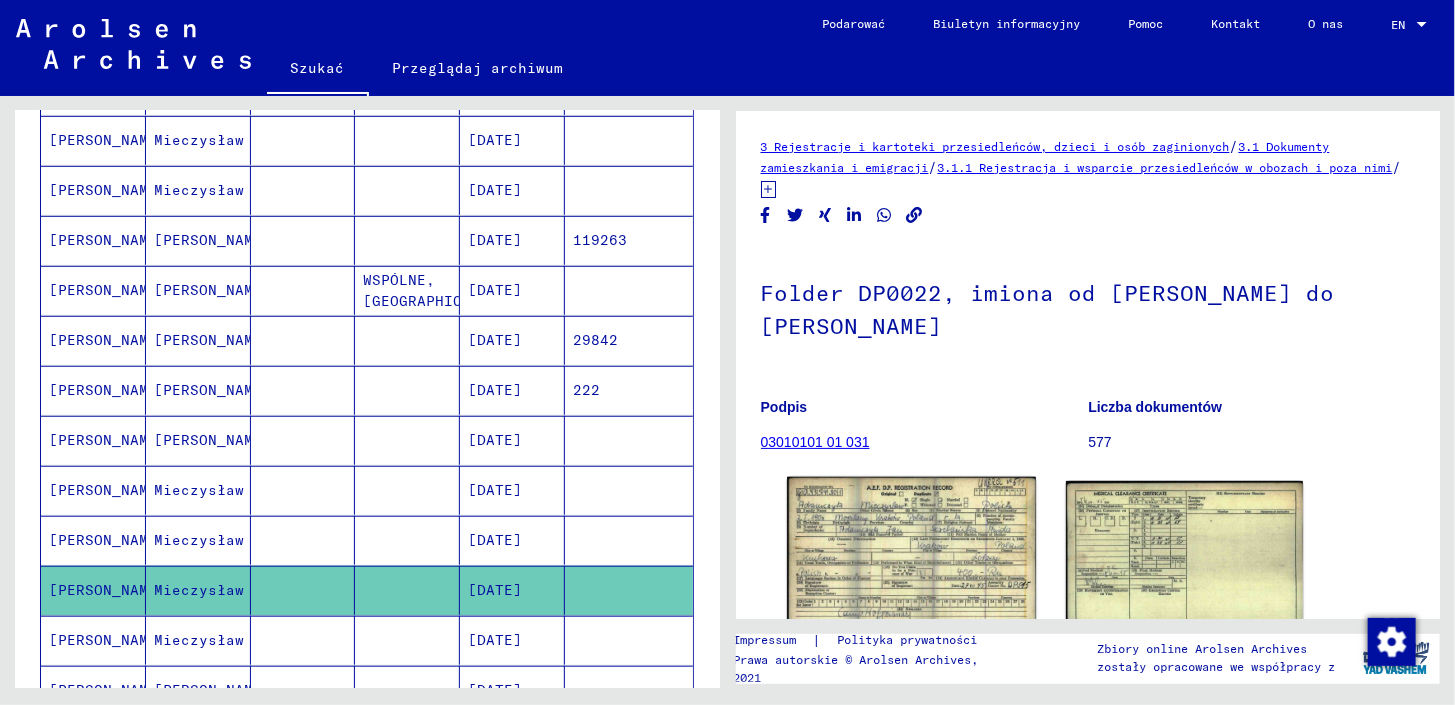 click 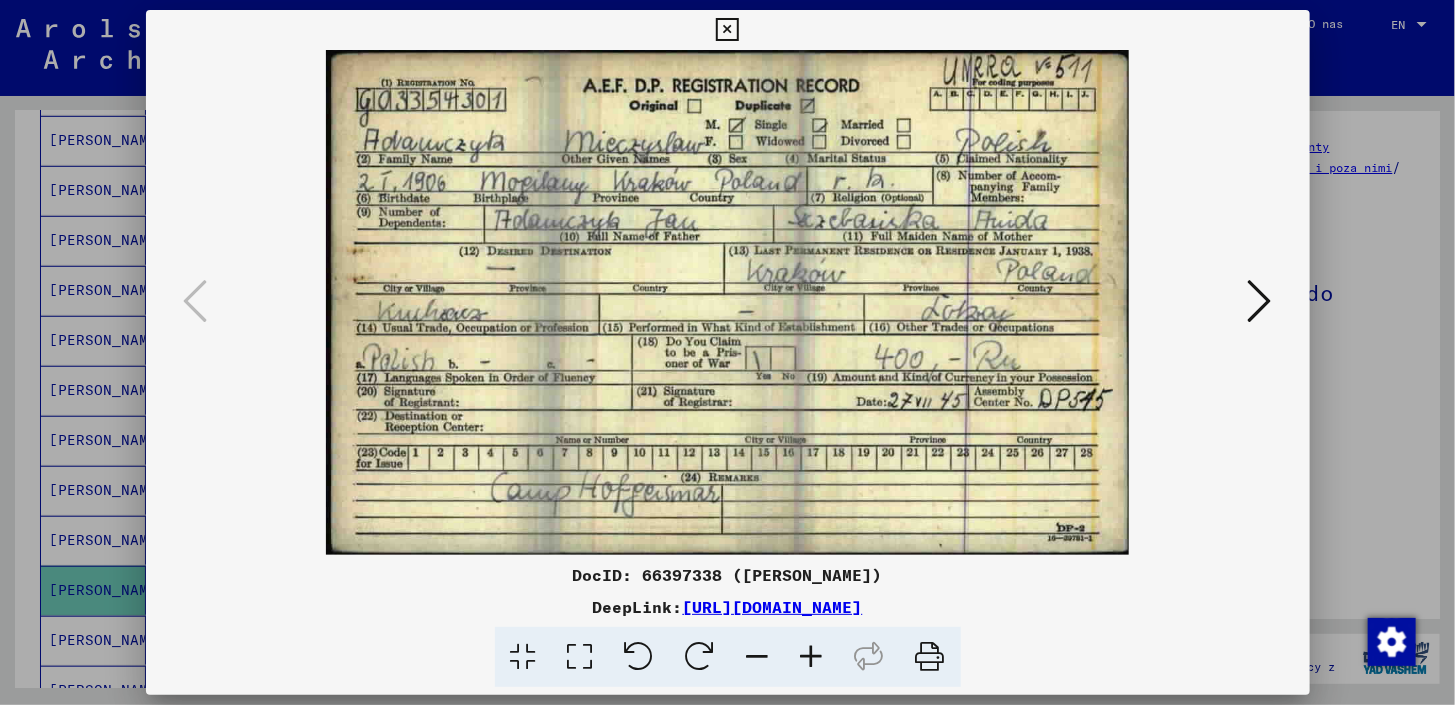 click at bounding box center [1260, 301] 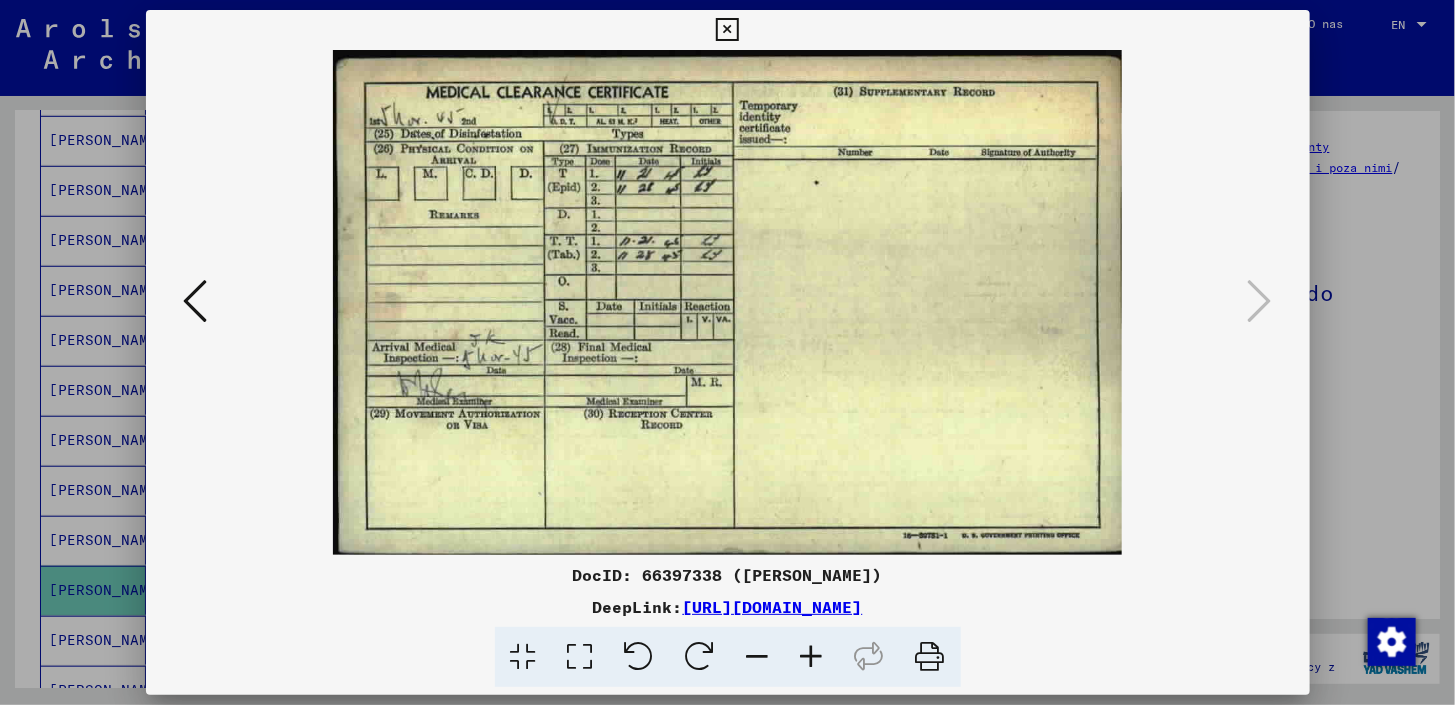 click at bounding box center (196, 301) 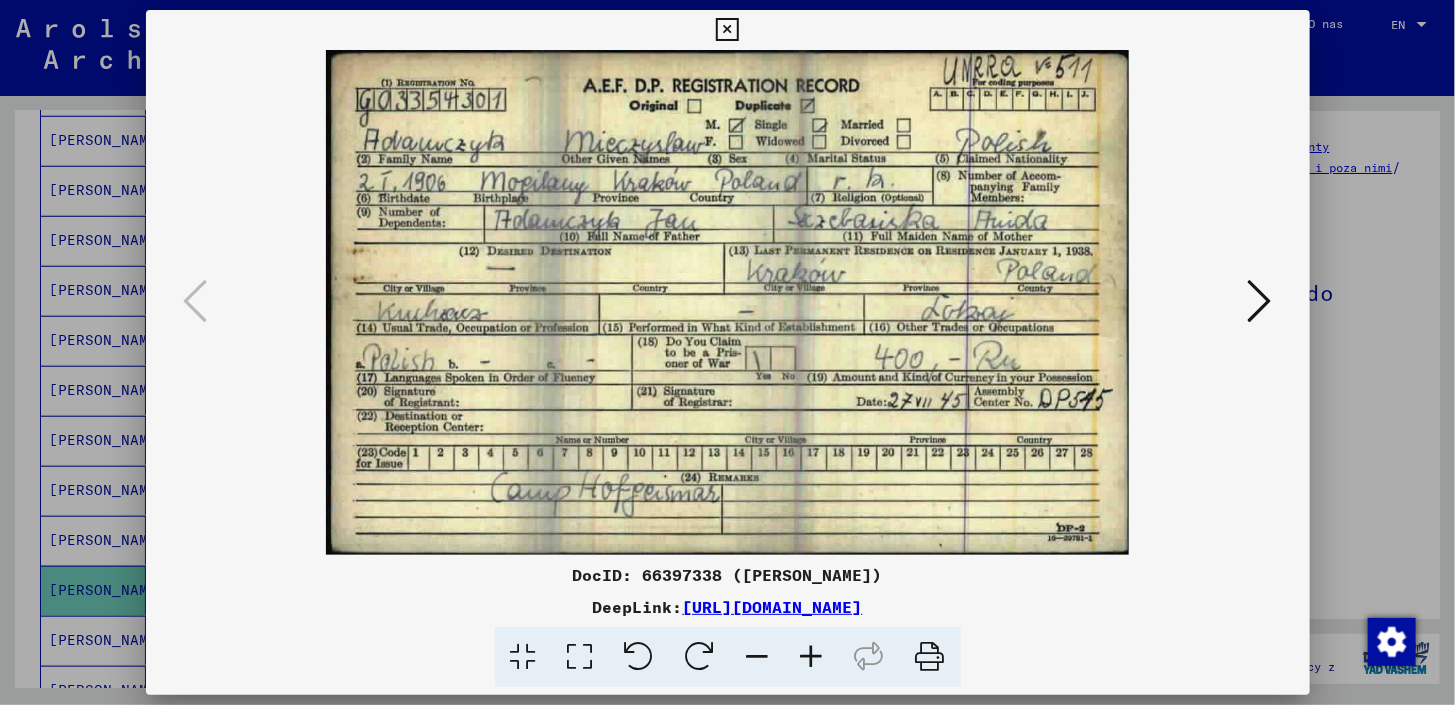click on "[URL][DOMAIN_NAME]" at bounding box center (773, 607) 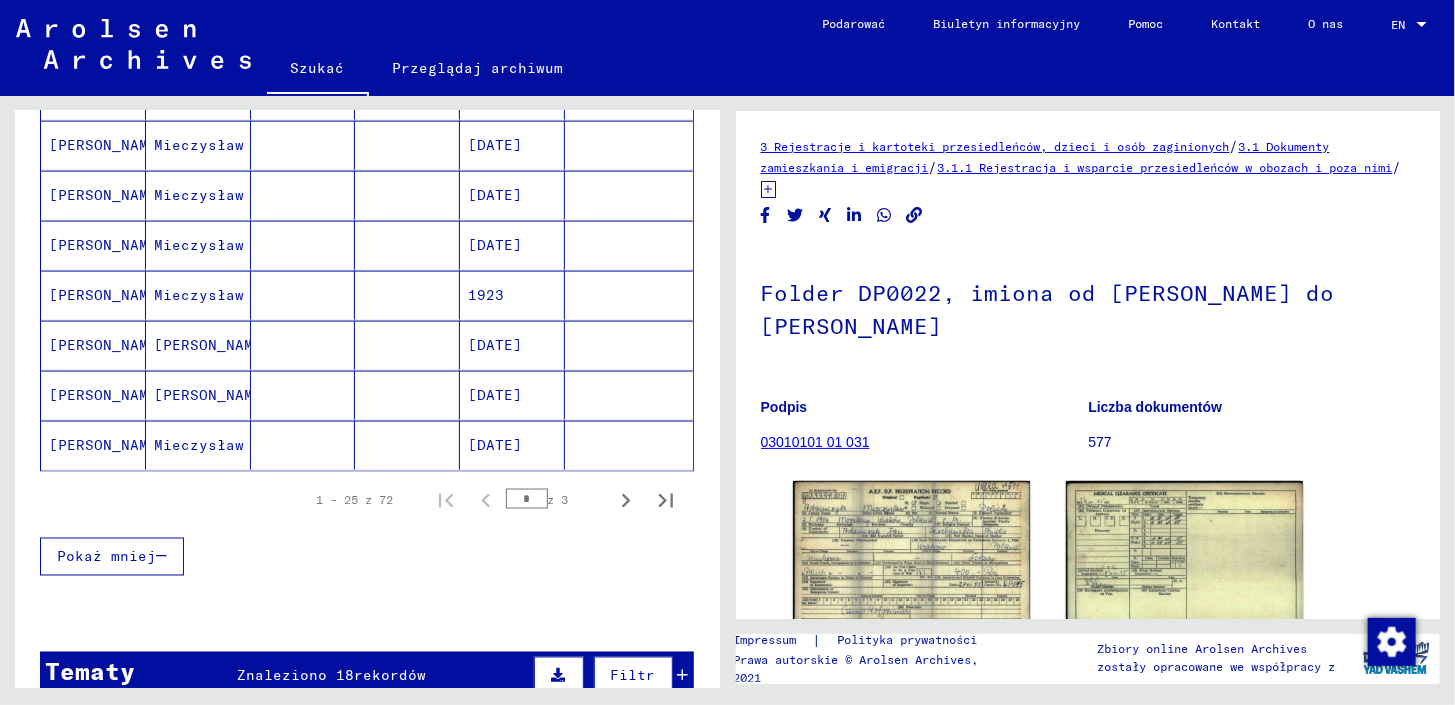 scroll, scrollTop: 1302, scrollLeft: 0, axis: vertical 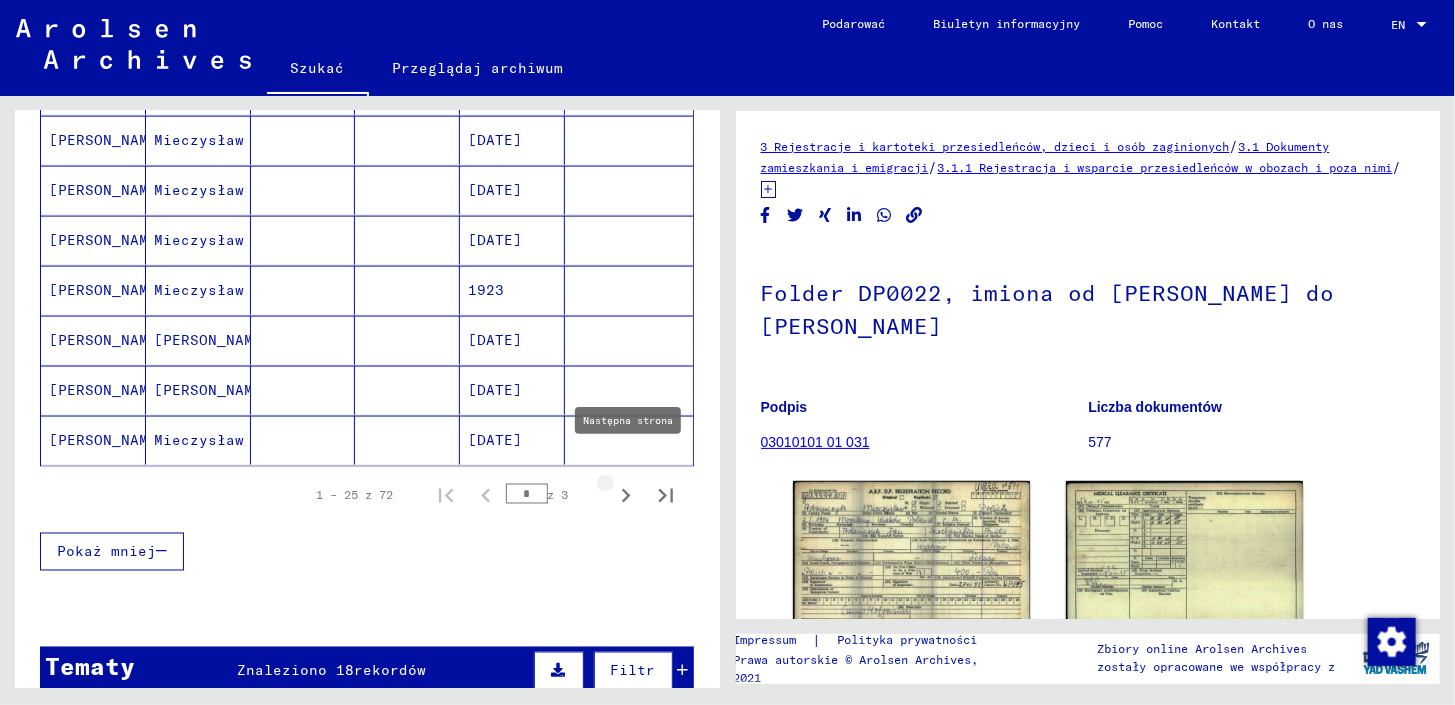 click 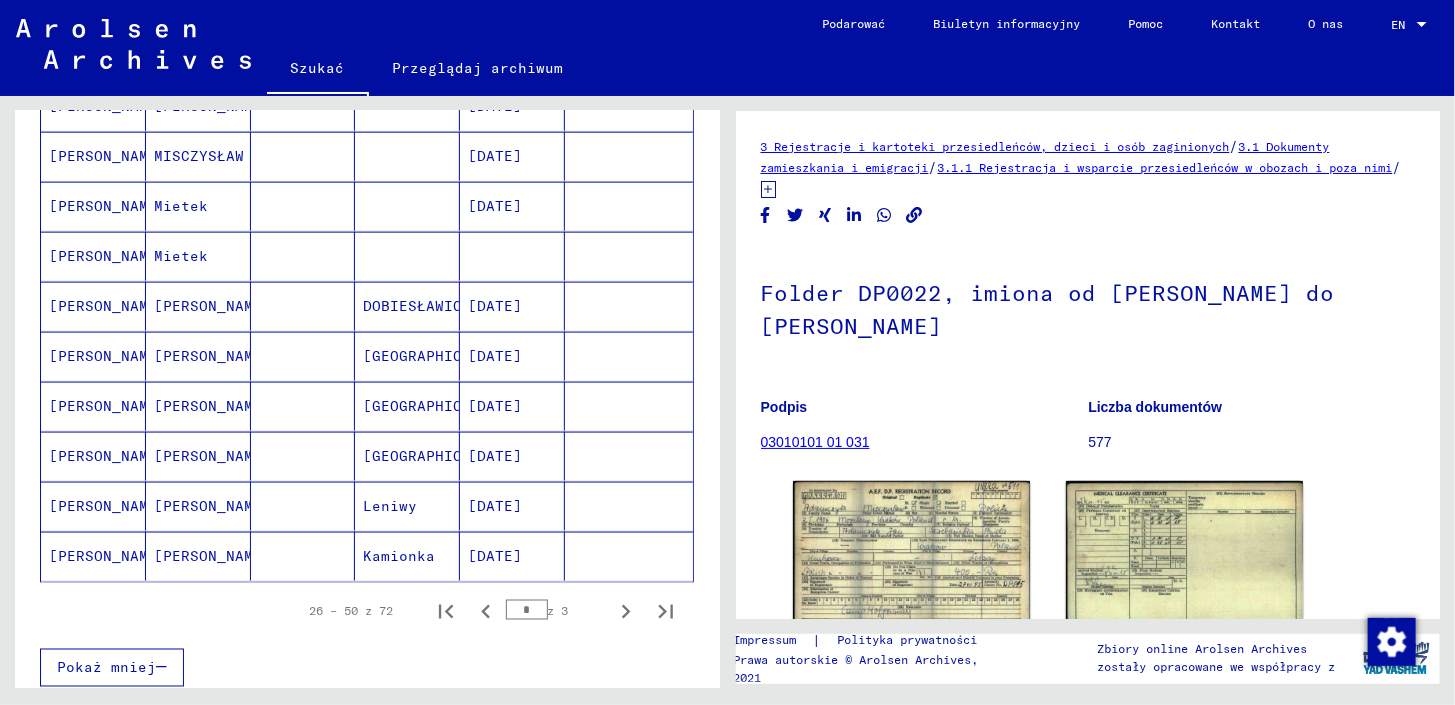 scroll, scrollTop: 1202, scrollLeft: 0, axis: vertical 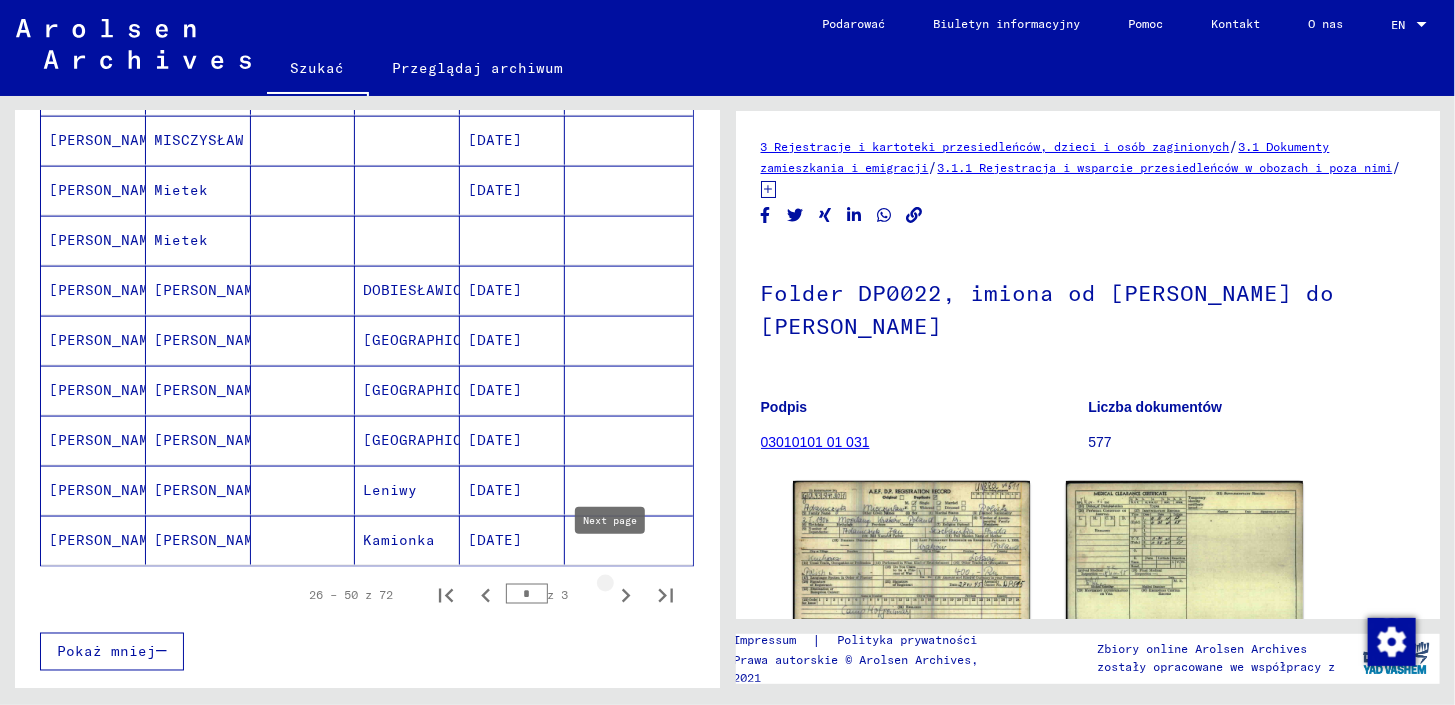 click 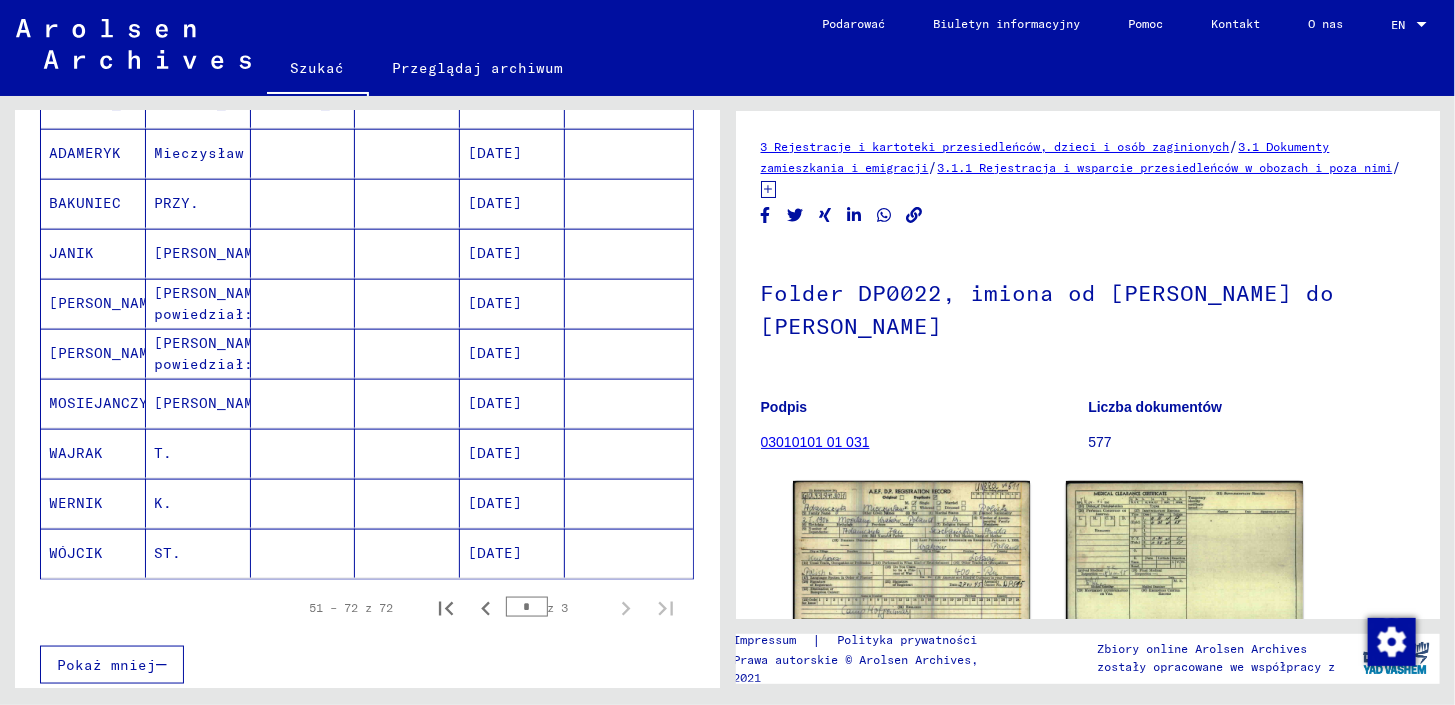 scroll, scrollTop: 1002, scrollLeft: 0, axis: vertical 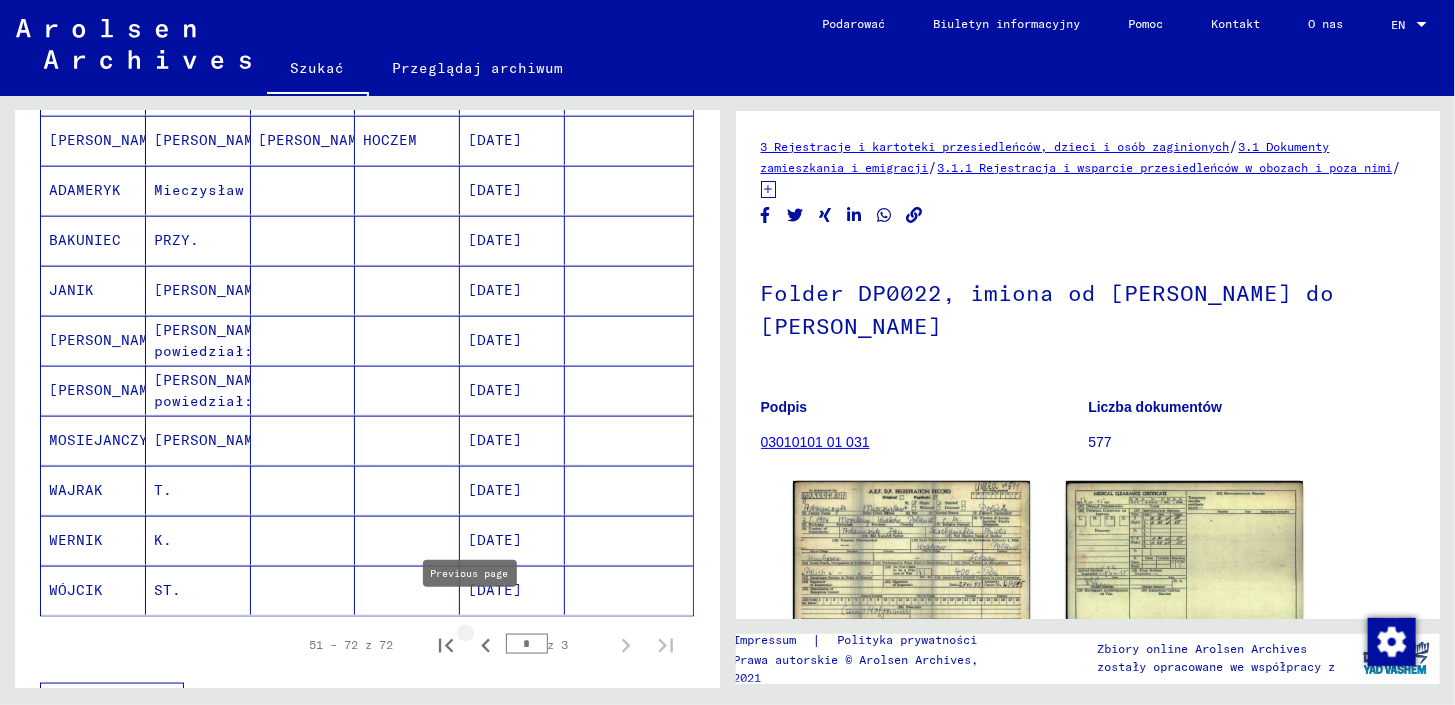 click 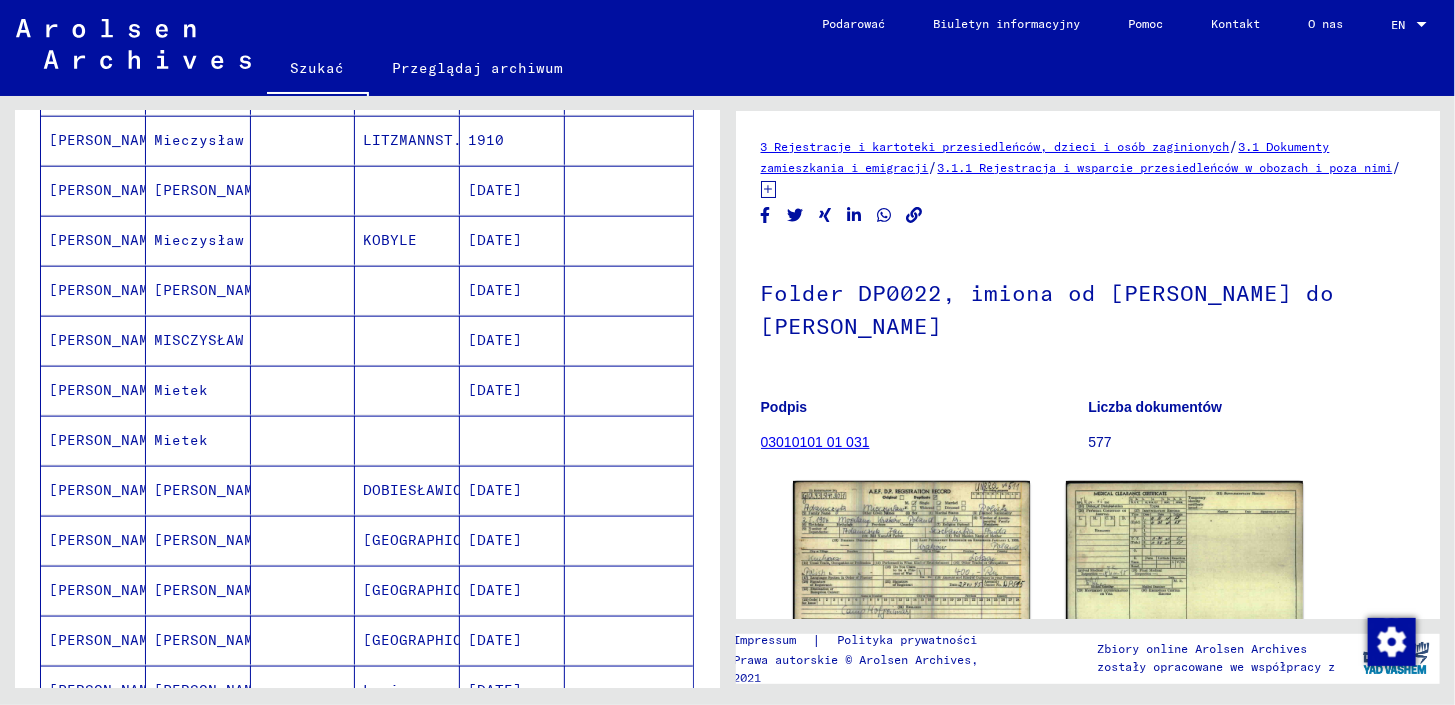 click on "[DATE]" at bounding box center (512, 690) 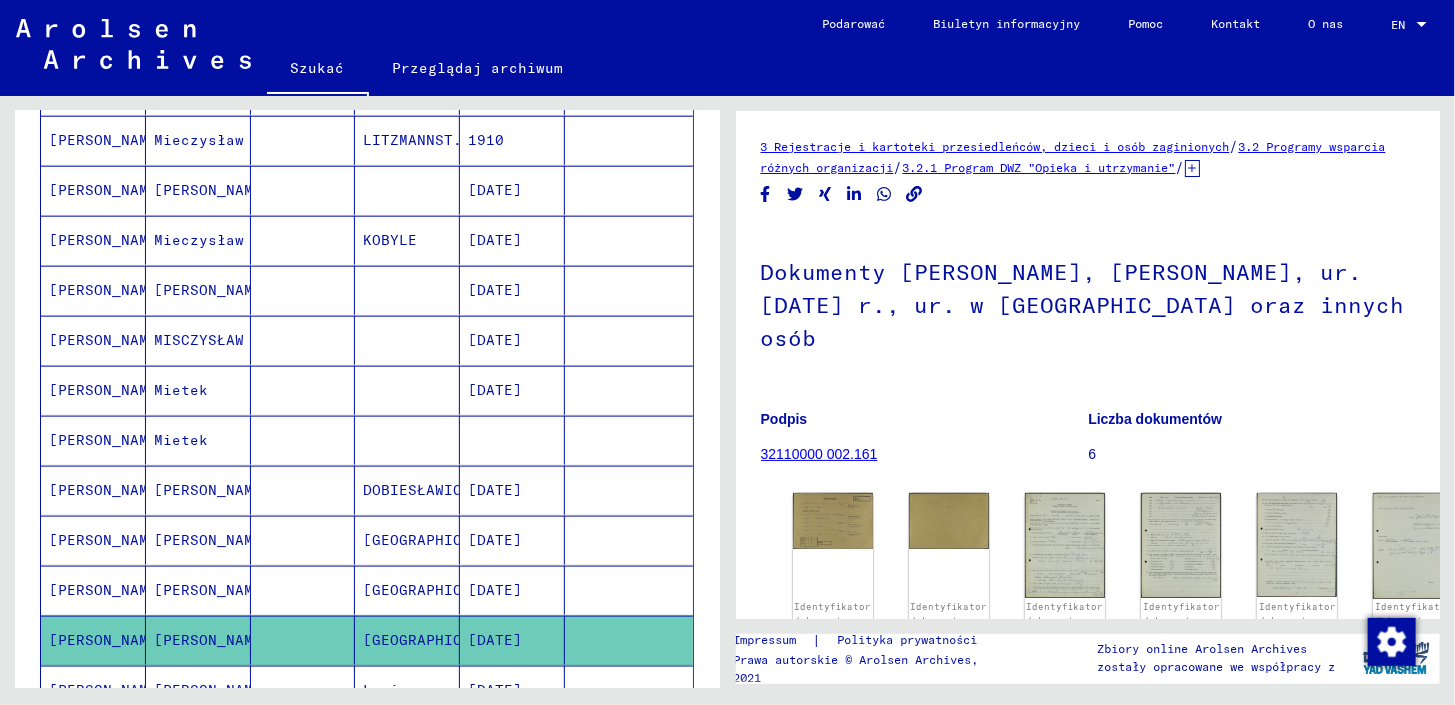 scroll, scrollTop: 0, scrollLeft: 0, axis: both 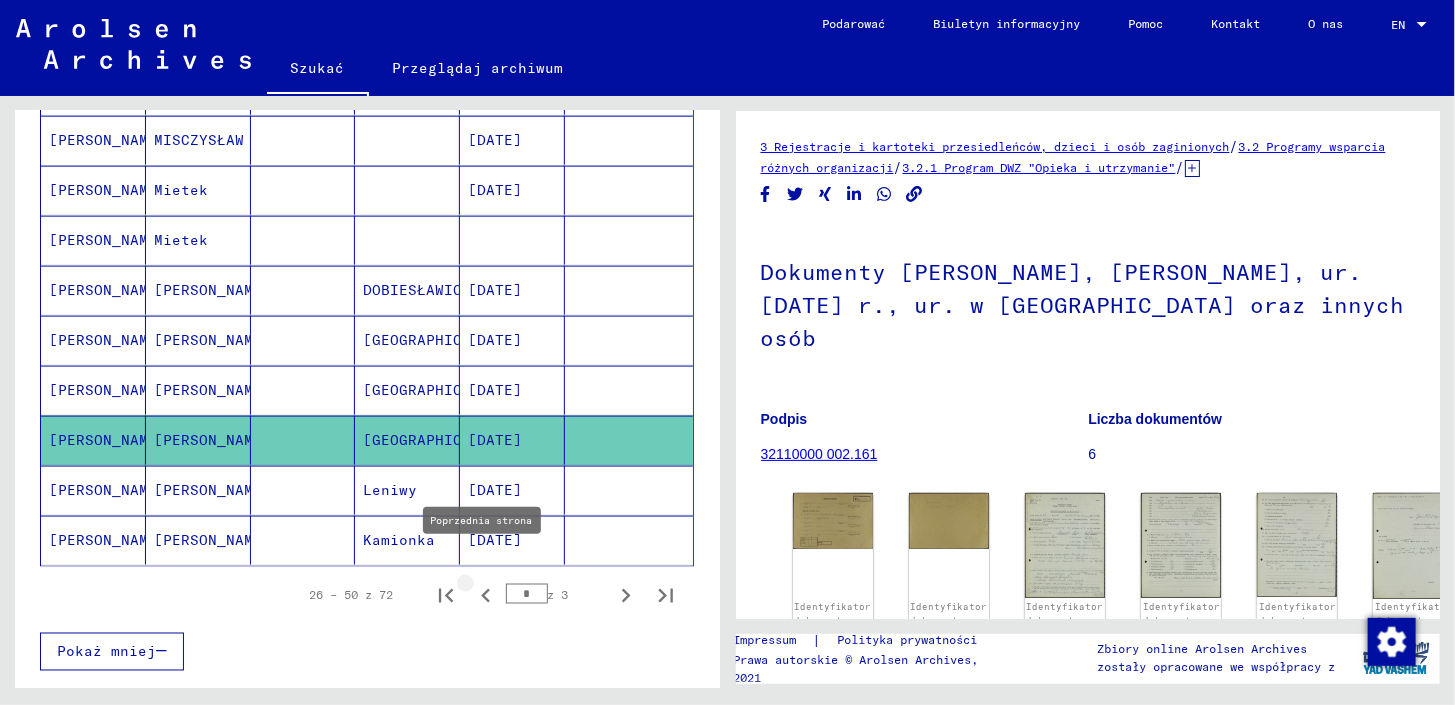 click 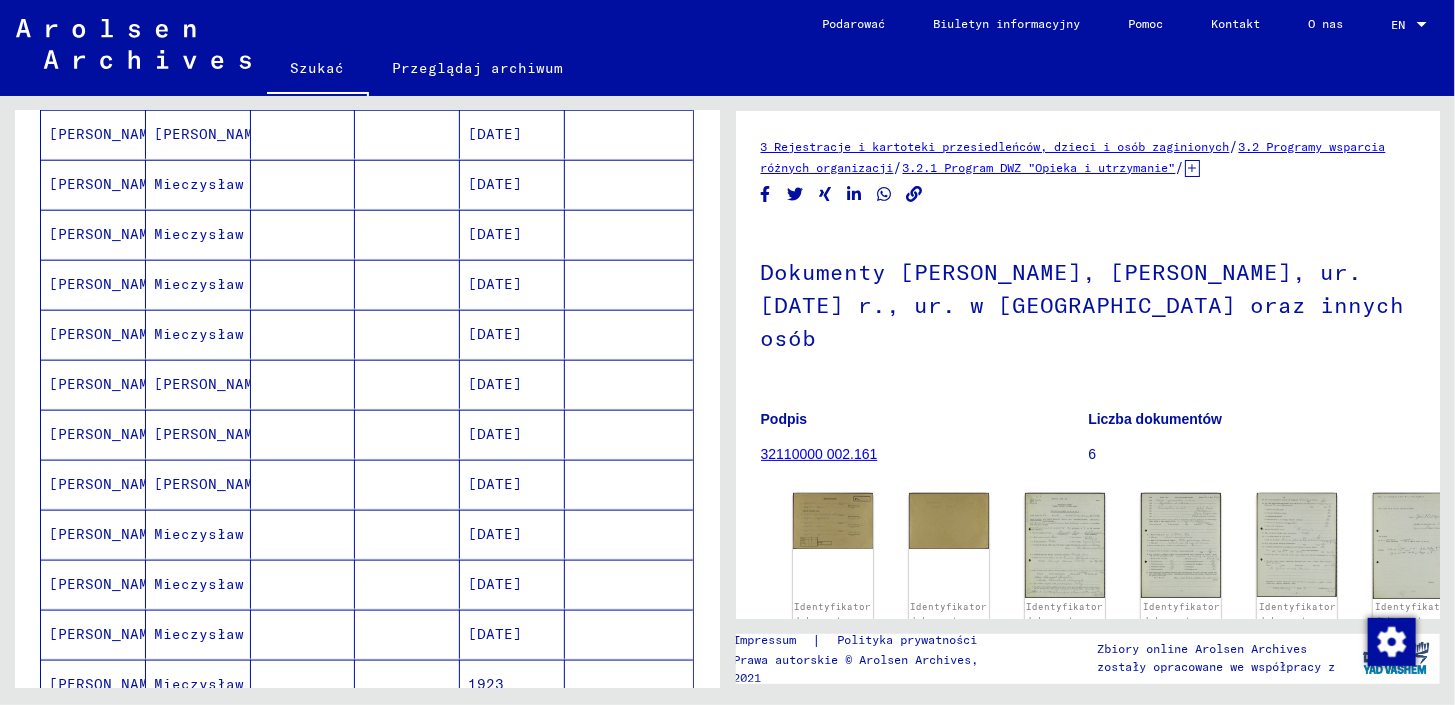scroll, scrollTop: 902, scrollLeft: 0, axis: vertical 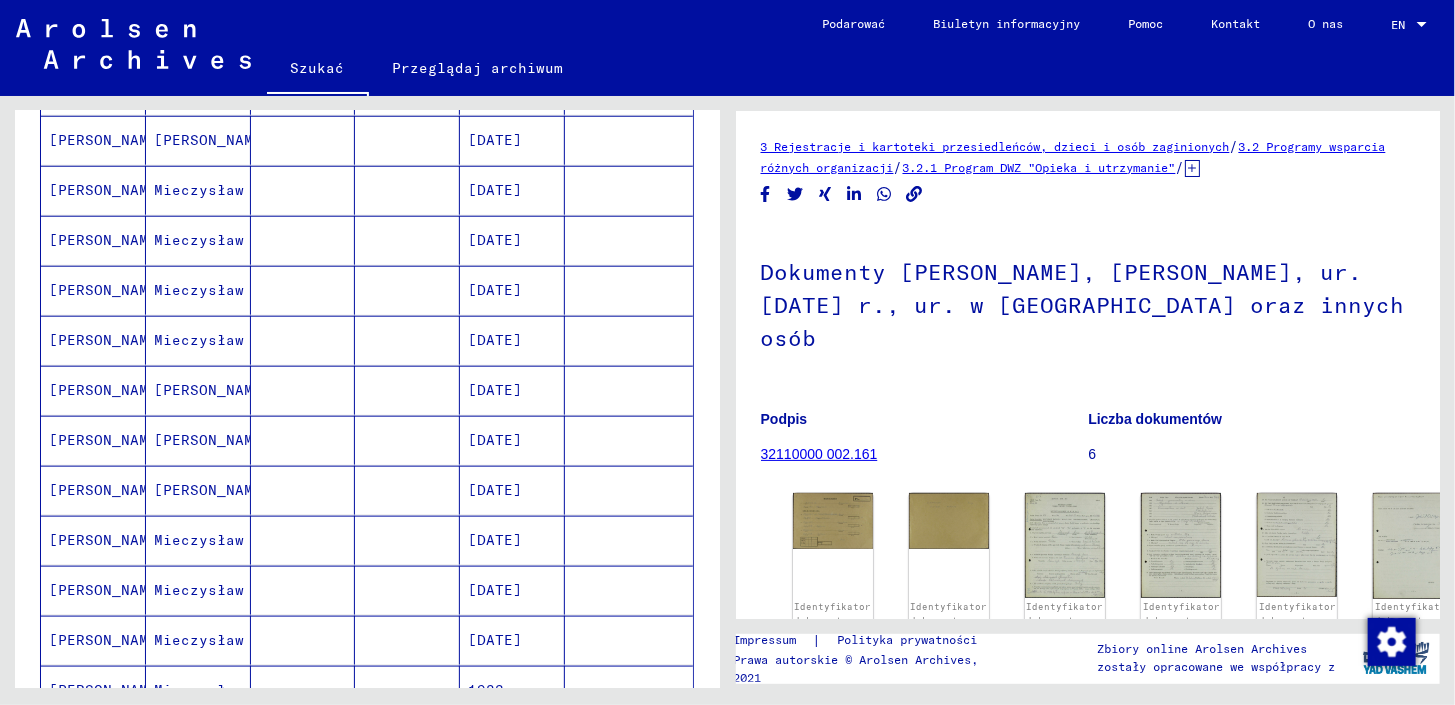 click on "[DATE]" at bounding box center [512, 340] 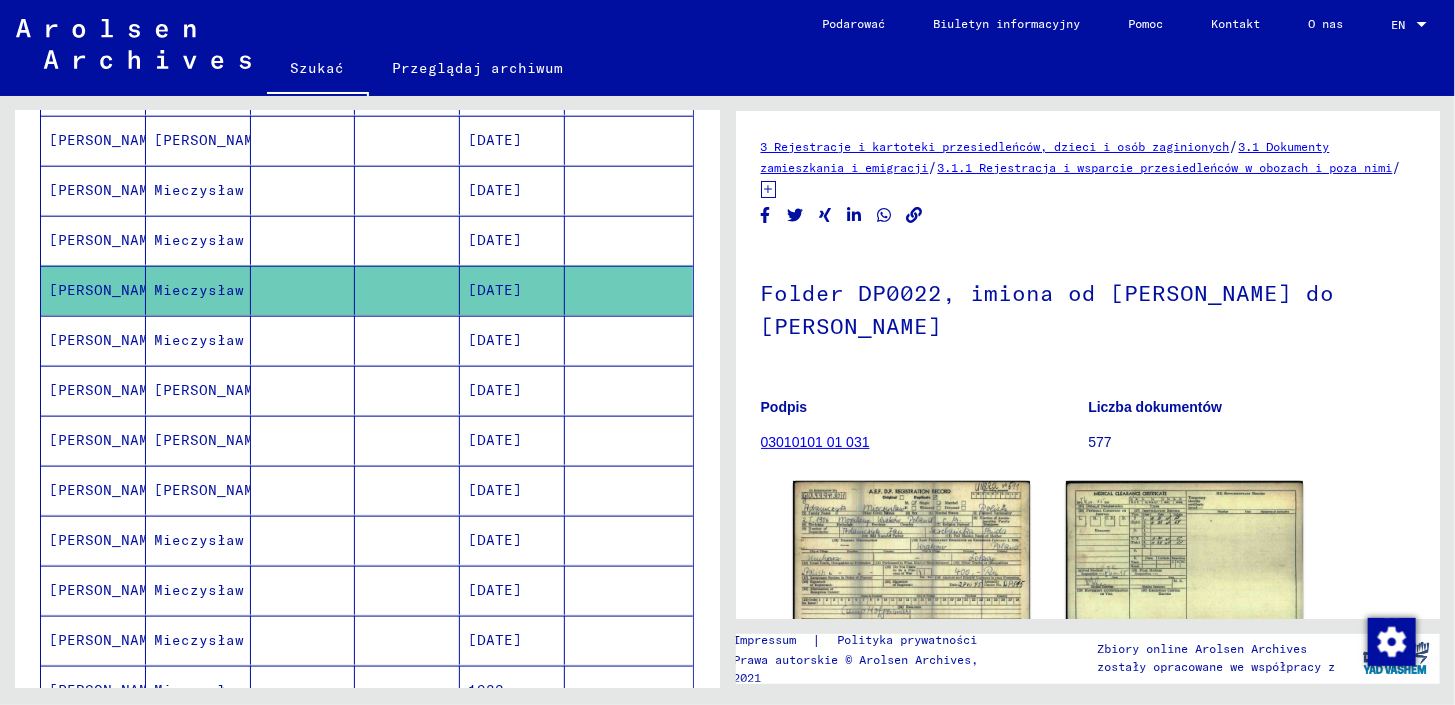 scroll, scrollTop: 0, scrollLeft: 0, axis: both 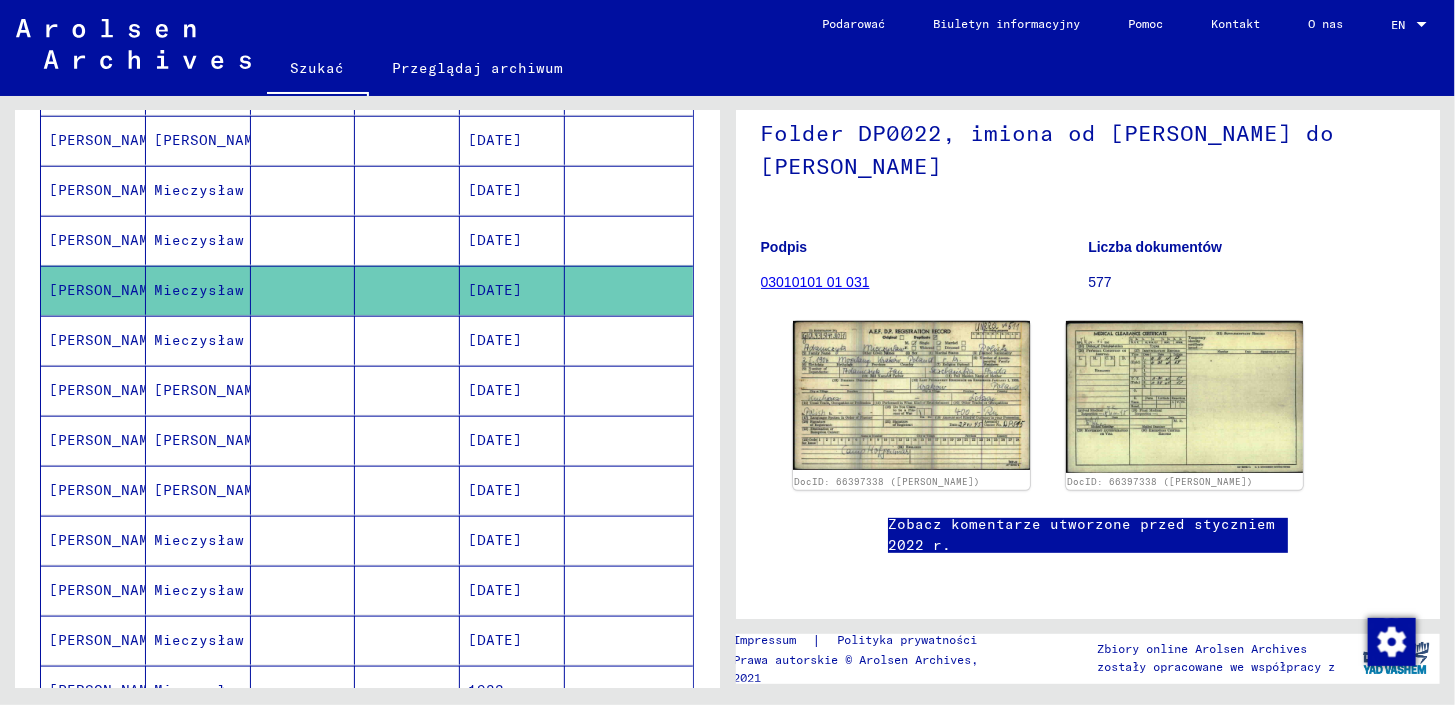 click on "Zobacz komentarze utworzone przed styczniem 2022 r." 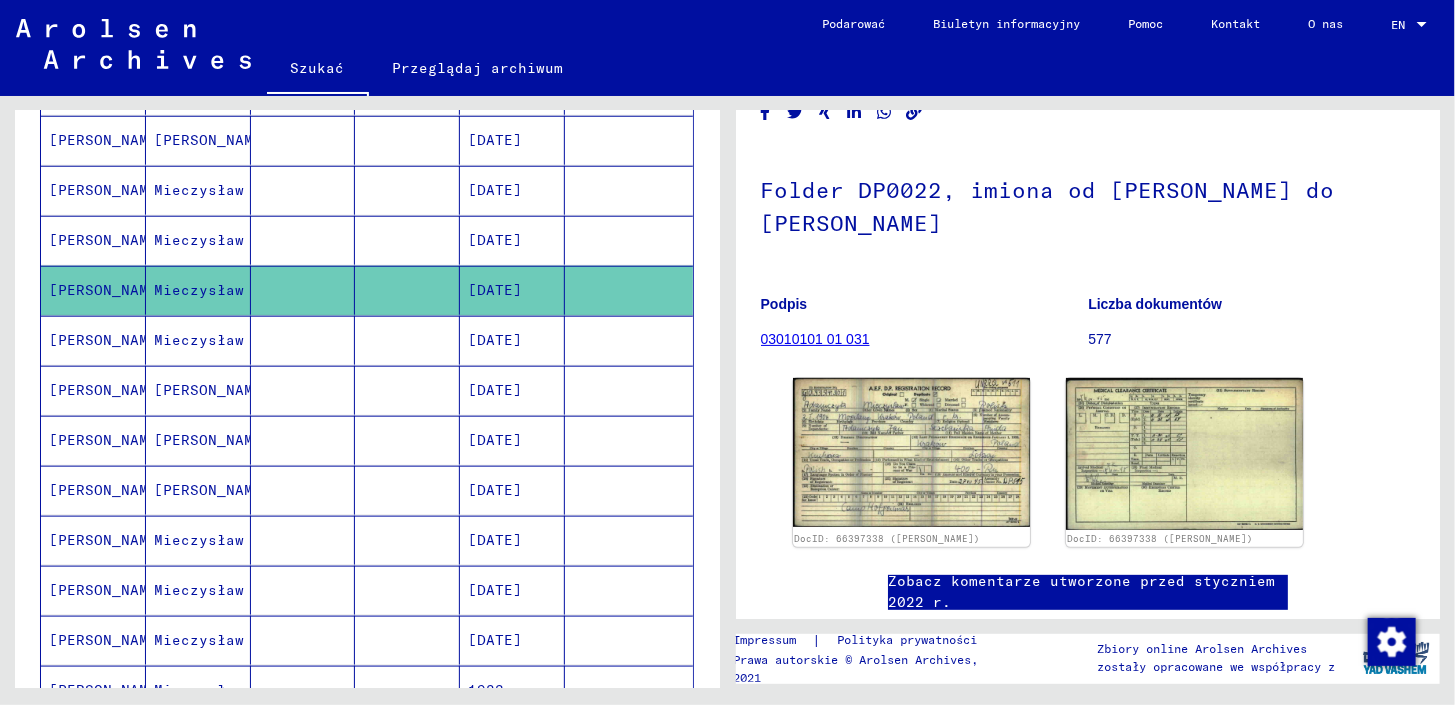 scroll, scrollTop: 100, scrollLeft: 0, axis: vertical 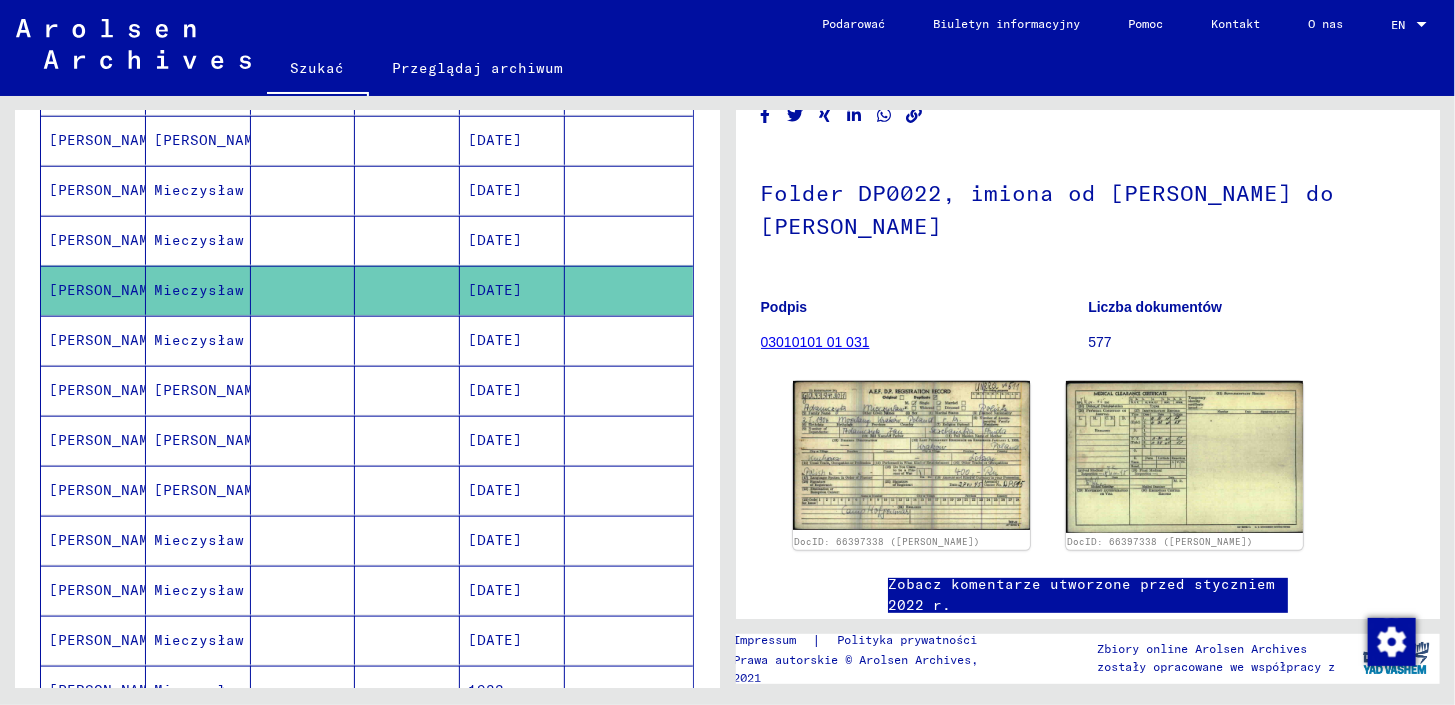 click on "03010101 01 031" 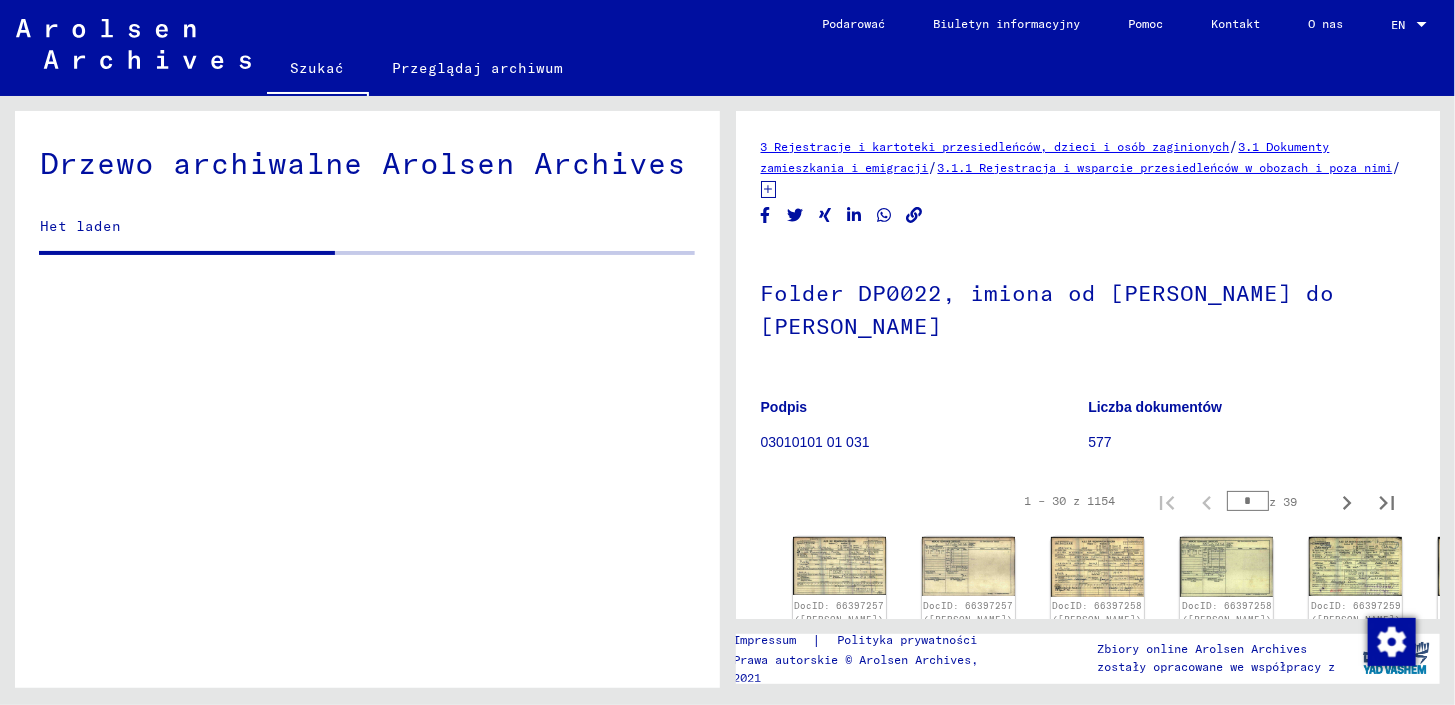 scroll, scrollTop: 0, scrollLeft: 0, axis: both 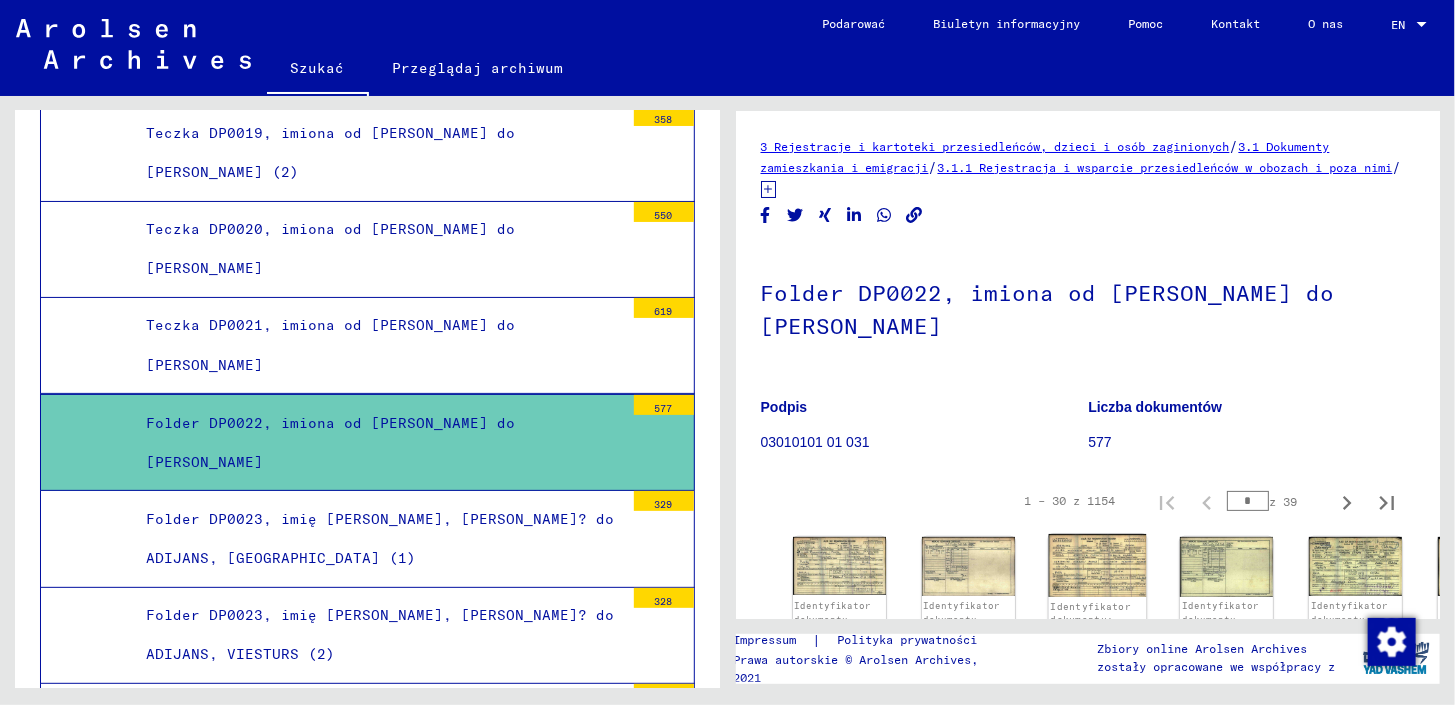 click 